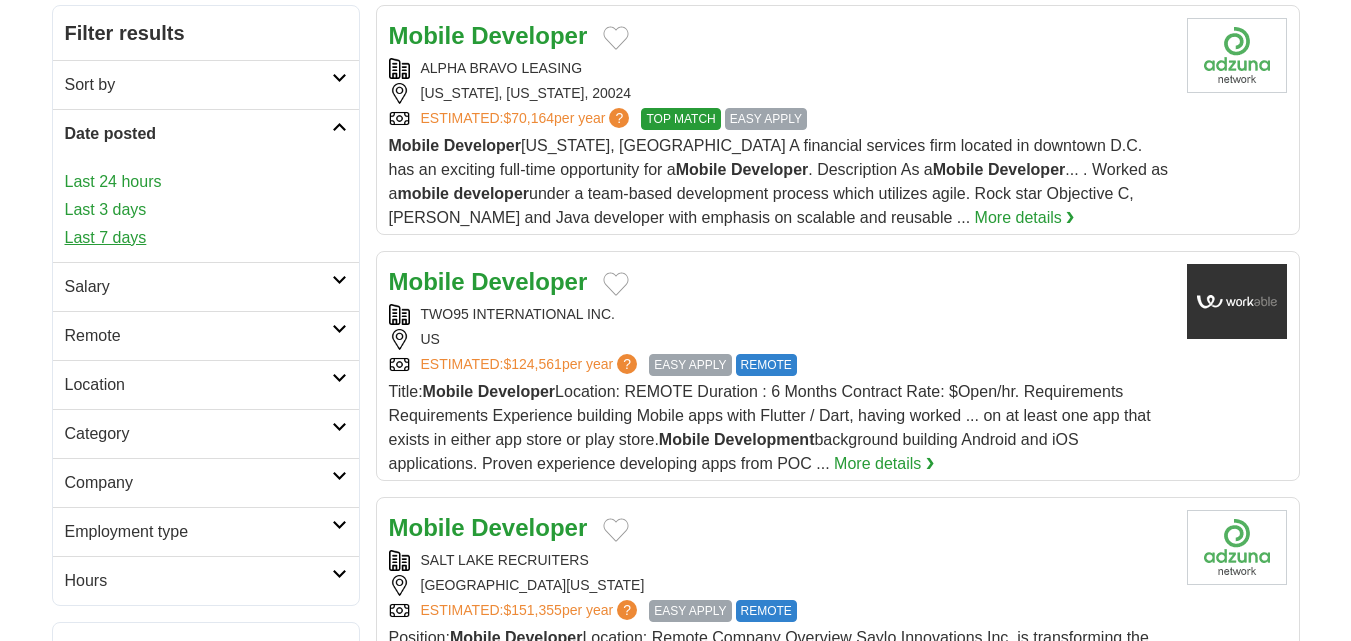 scroll, scrollTop: 300, scrollLeft: 0, axis: vertical 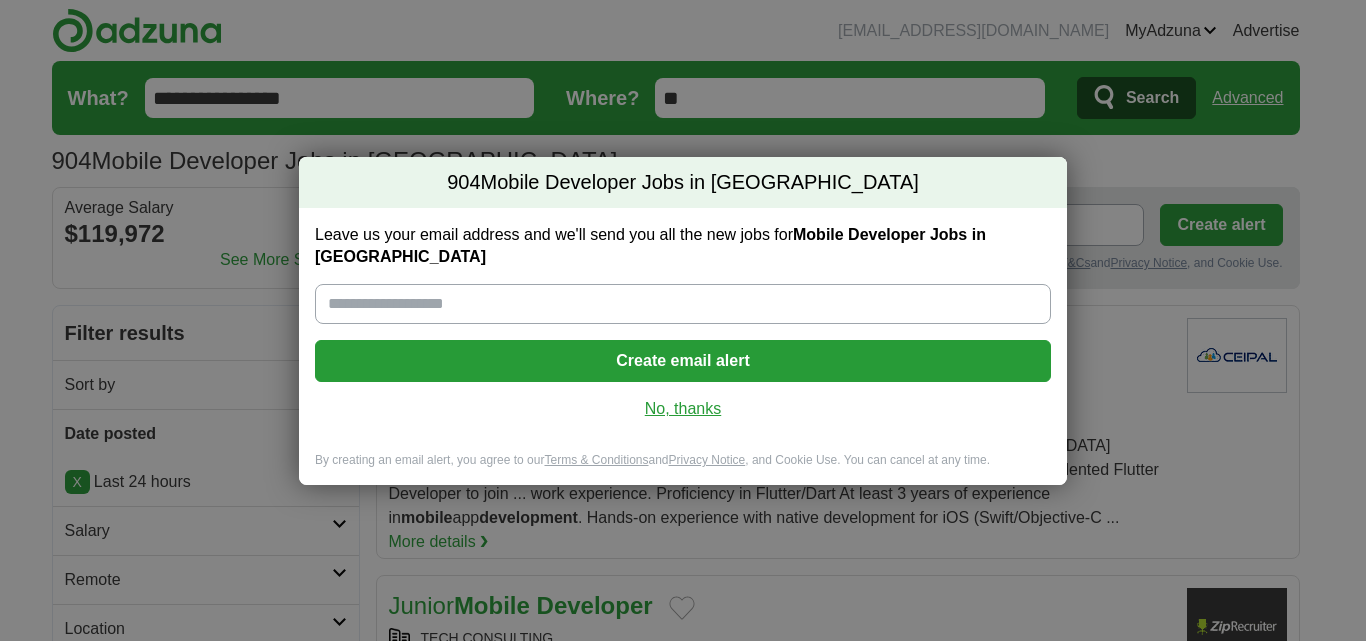 click on "No, thanks" at bounding box center (683, 409) 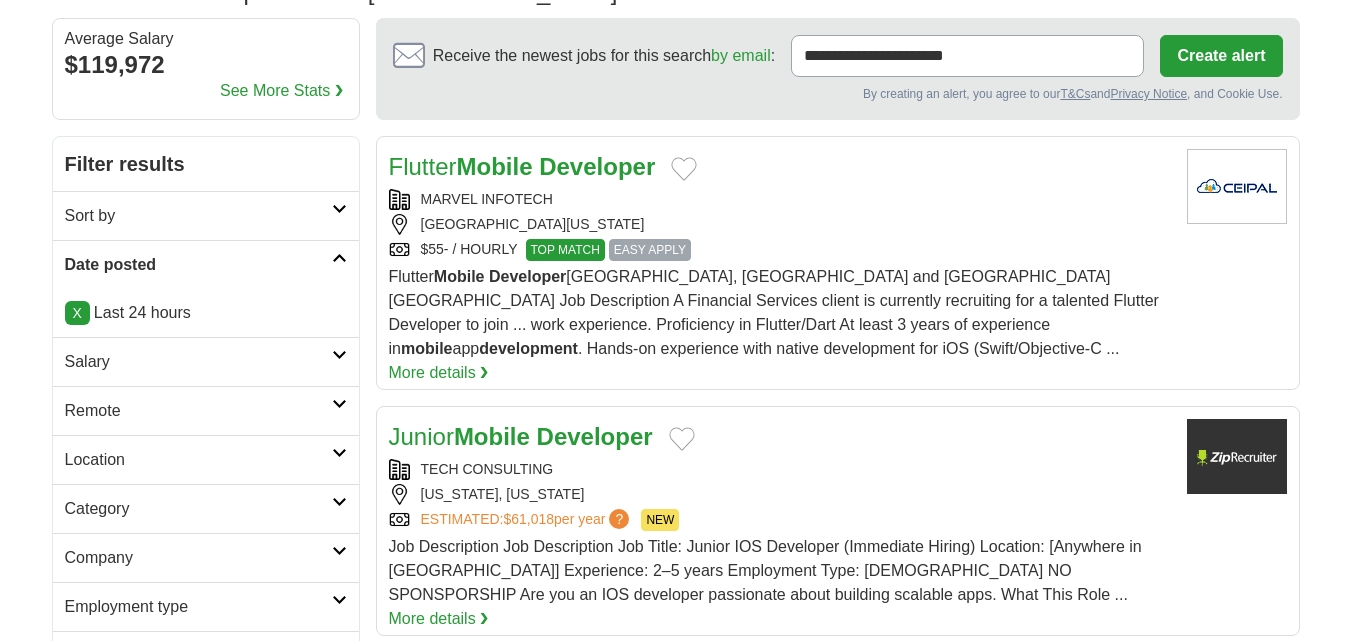 scroll, scrollTop: 200, scrollLeft: 0, axis: vertical 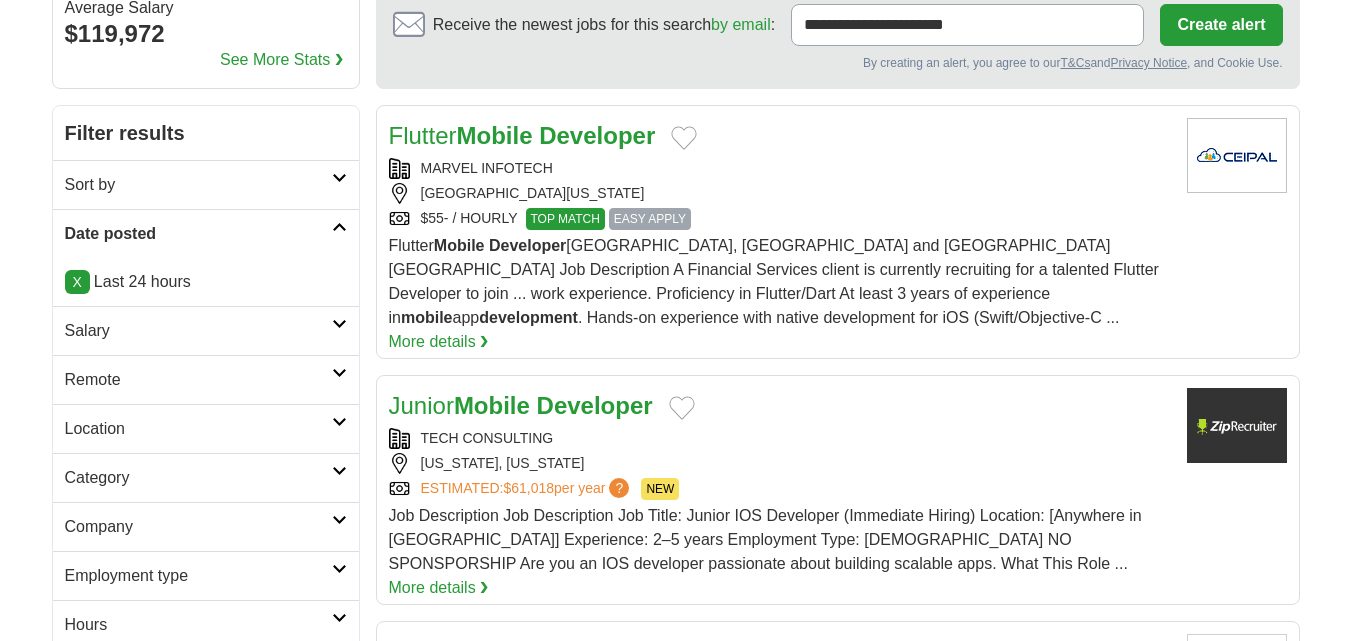 click on "Remote" at bounding box center (198, 380) 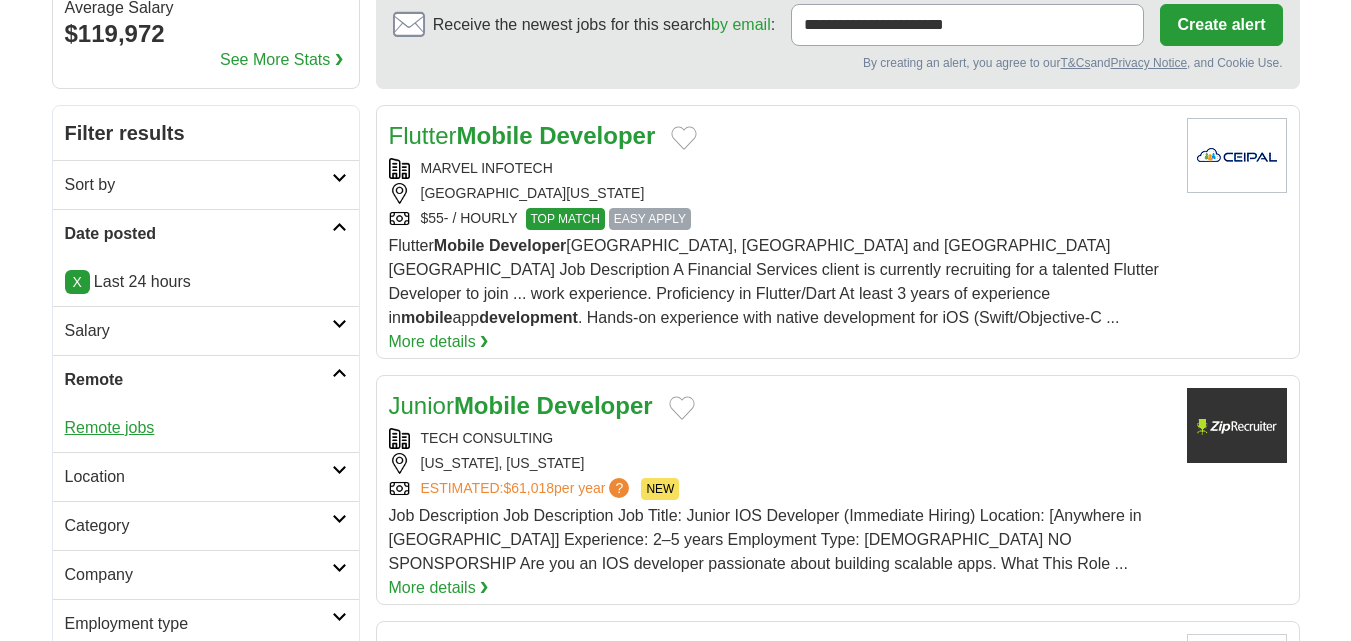 click on "Remote jobs" at bounding box center [110, 427] 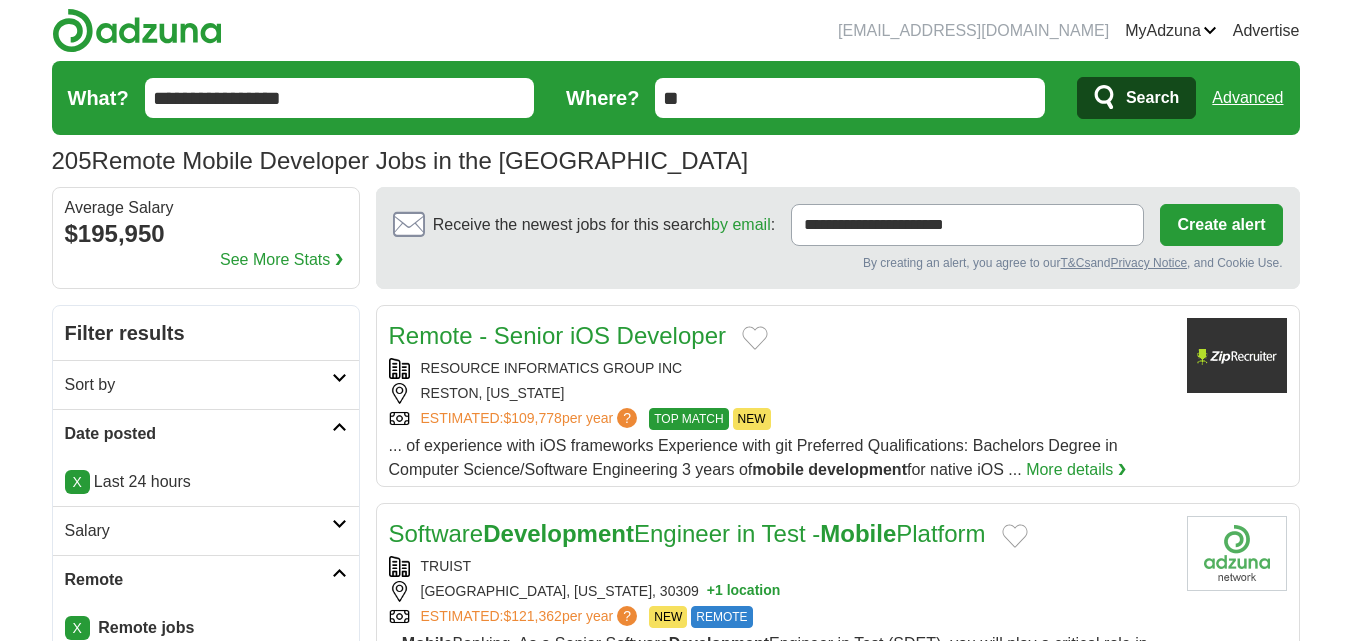 scroll, scrollTop: 100, scrollLeft: 0, axis: vertical 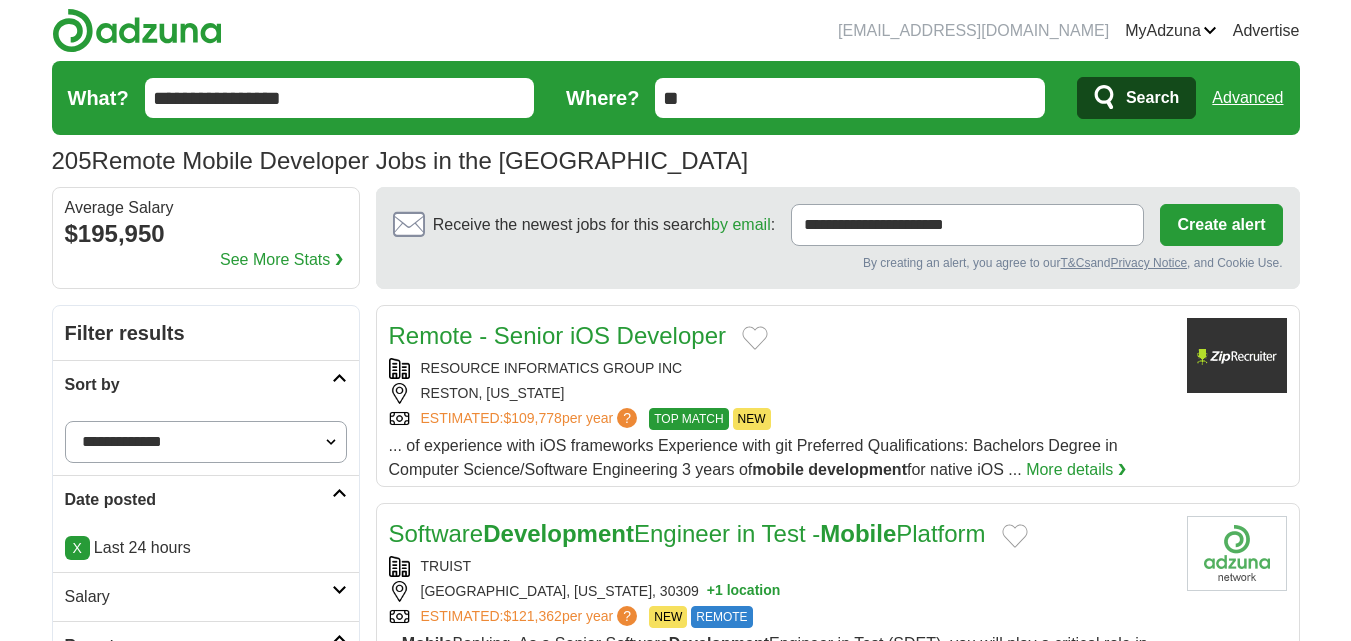 click at bounding box center (339, 378) 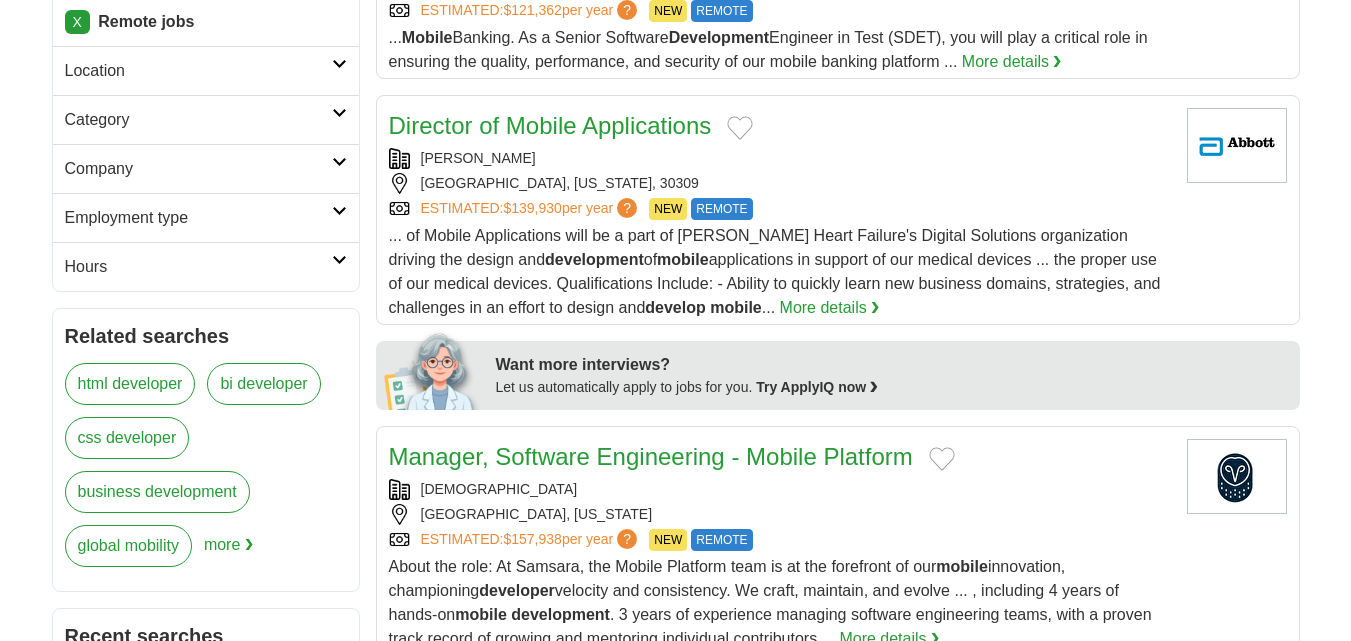 scroll, scrollTop: 700, scrollLeft: 0, axis: vertical 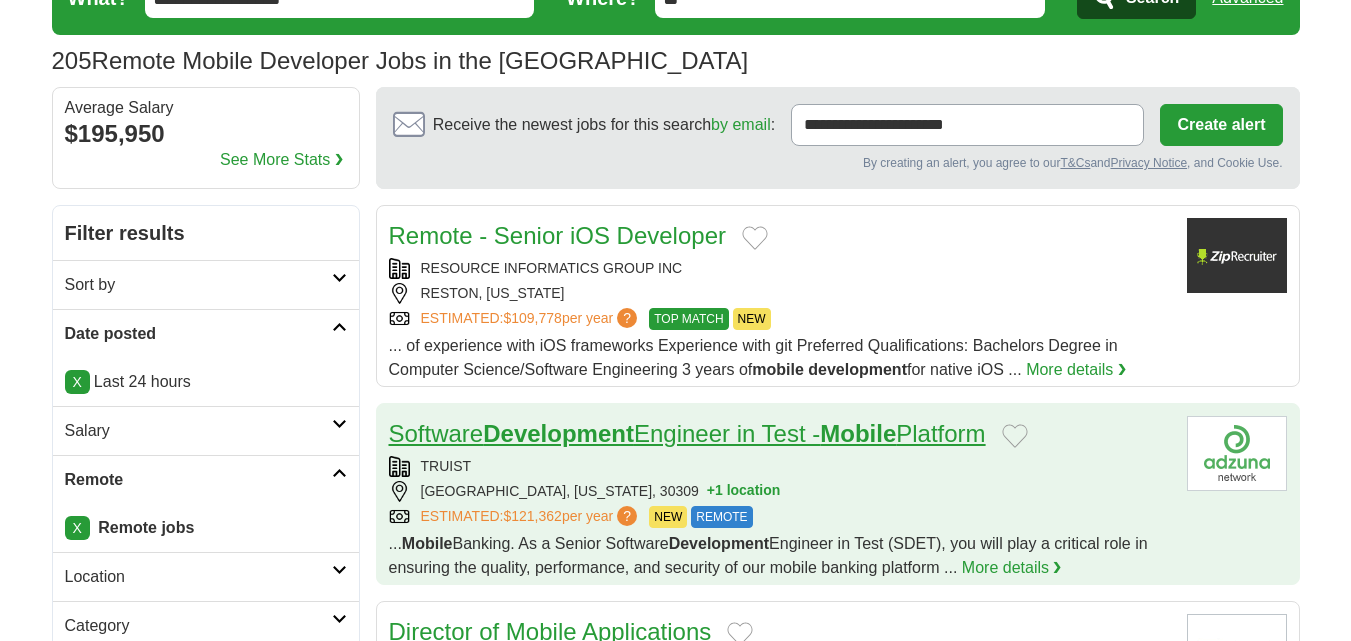click on "Software  Development  Engineer in Test -  Mobile  Platform" at bounding box center (687, 433) 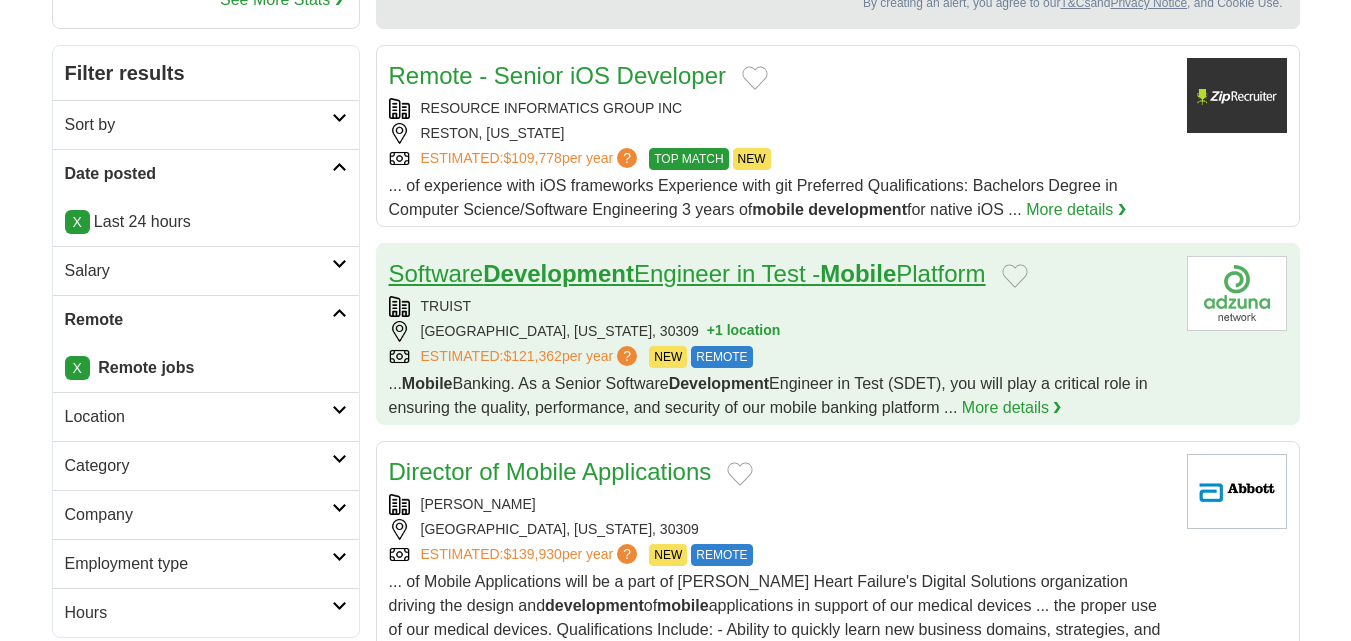 scroll, scrollTop: 300, scrollLeft: 0, axis: vertical 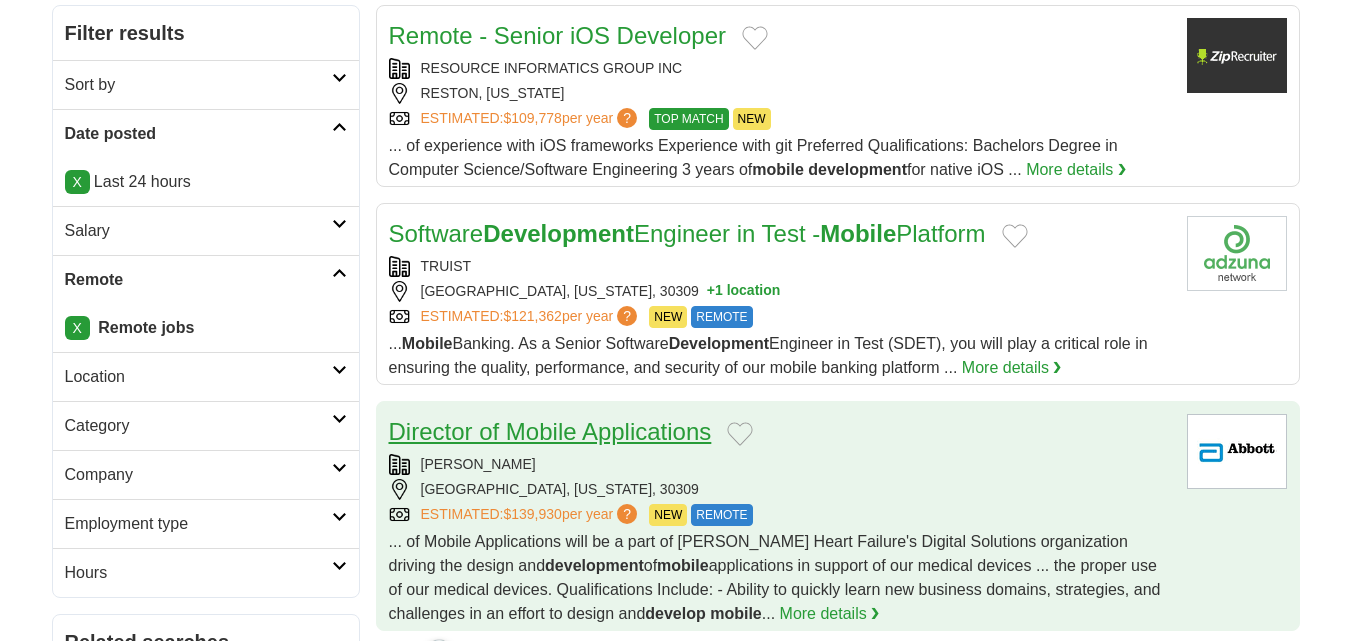 click on "Director of Mobile Applications" at bounding box center [550, 431] 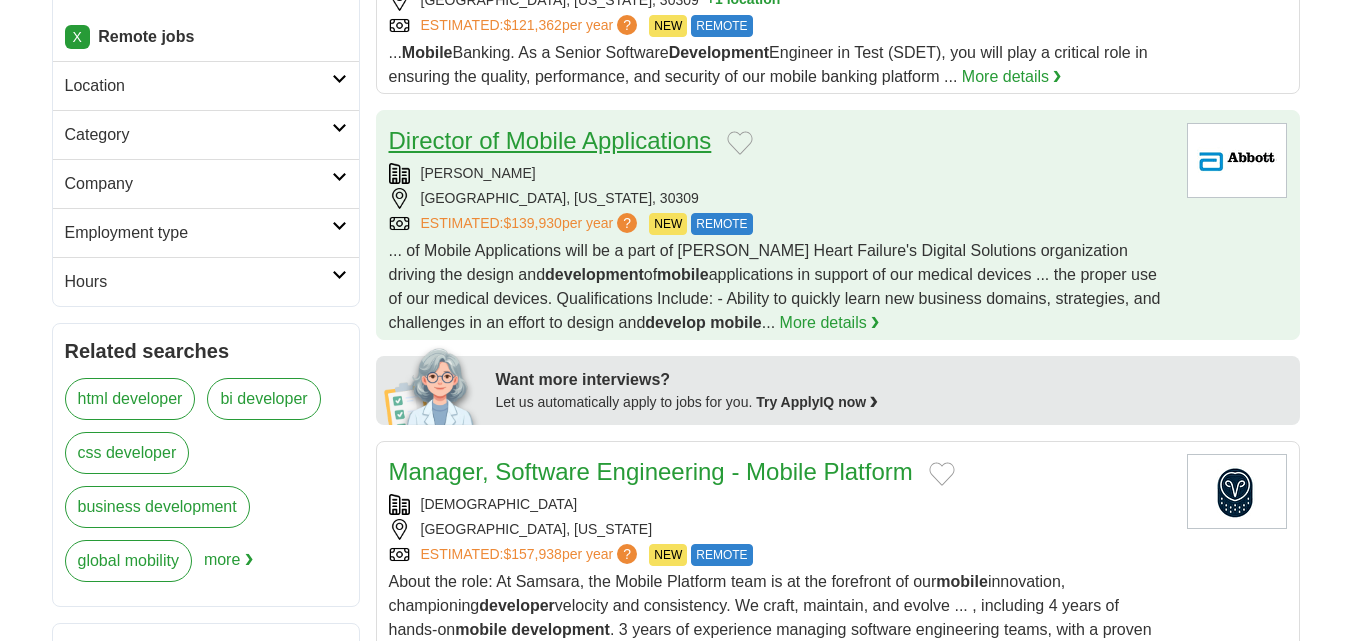 scroll, scrollTop: 600, scrollLeft: 0, axis: vertical 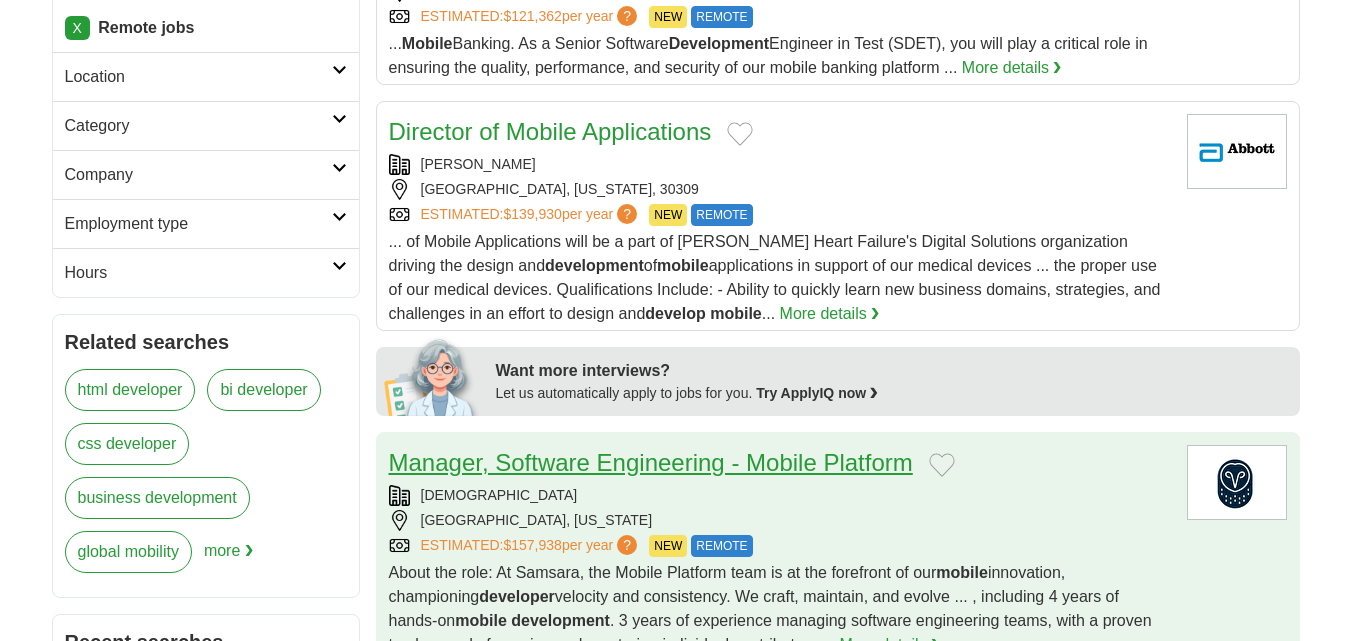 click on "Manager, Software Engineering - Mobile Platform" at bounding box center (651, 462) 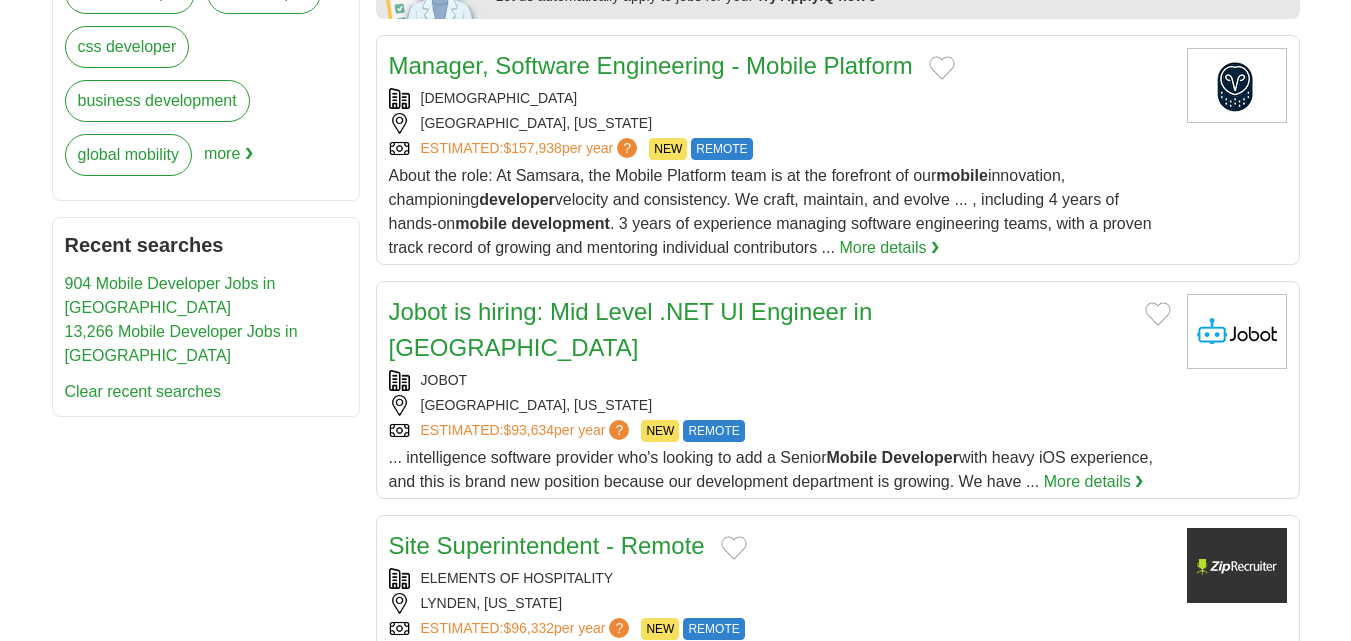 scroll, scrollTop: 1000, scrollLeft: 0, axis: vertical 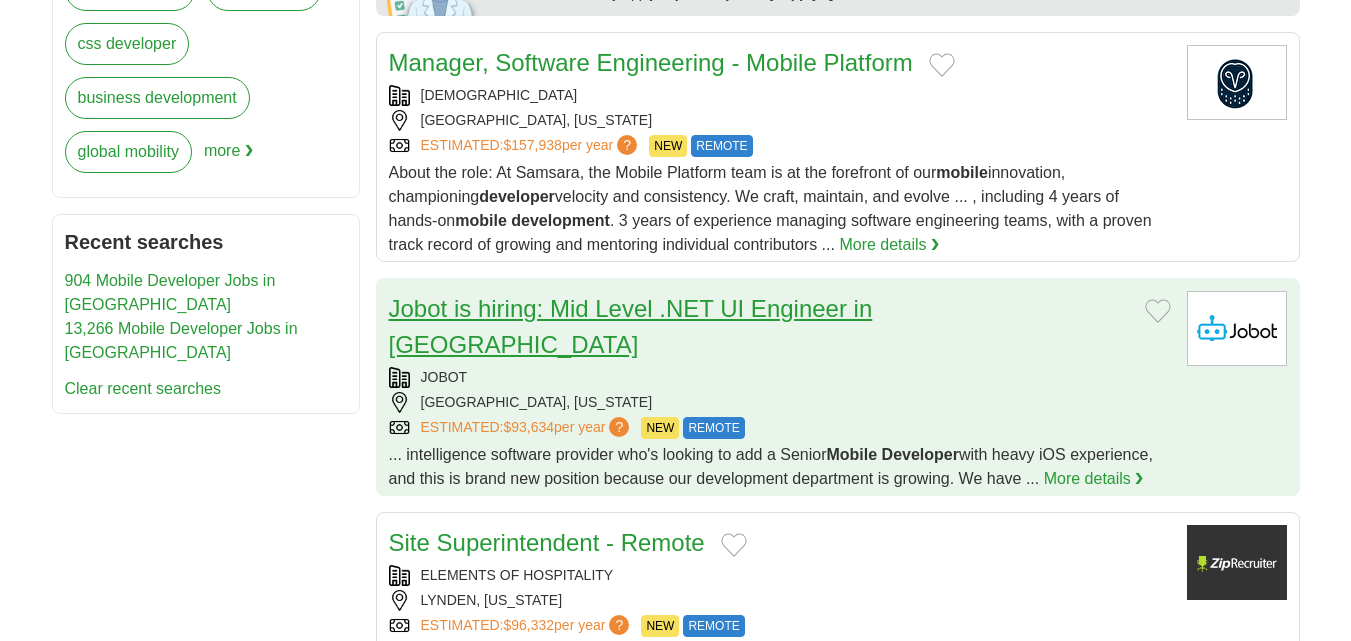 click on "Jobot is hiring: Mid Level .NET UI Engineer in Philadelphia" at bounding box center (631, 326) 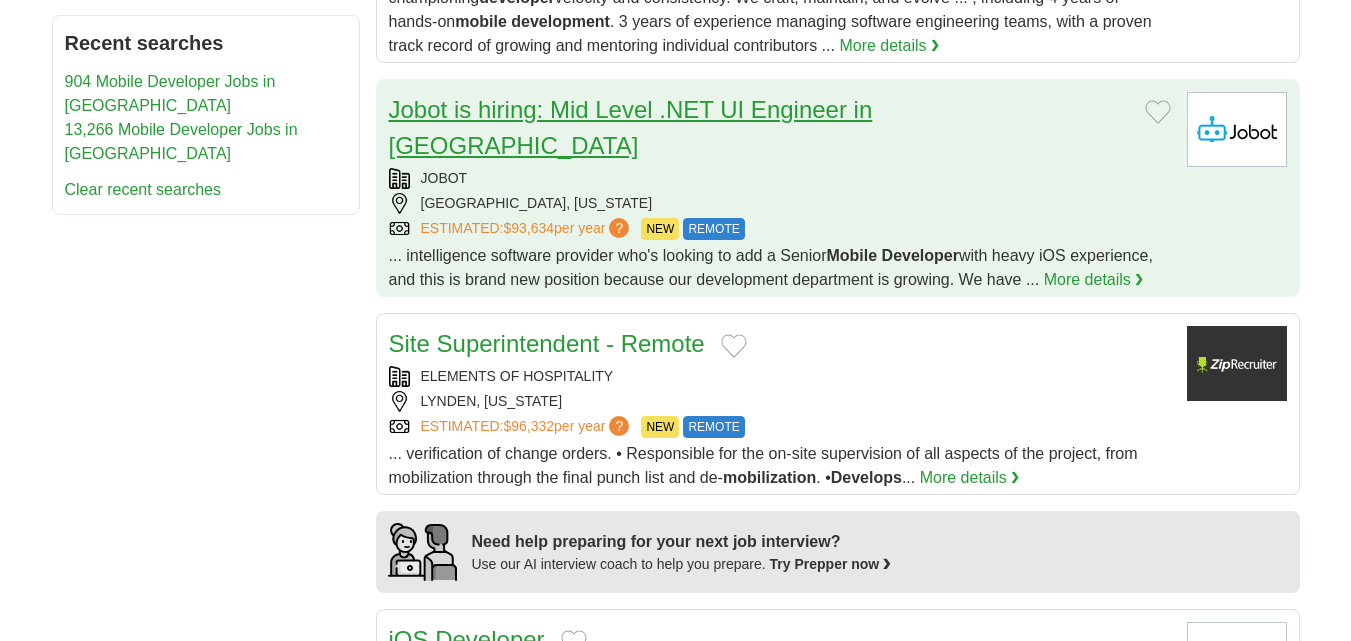 scroll, scrollTop: 1200, scrollLeft: 0, axis: vertical 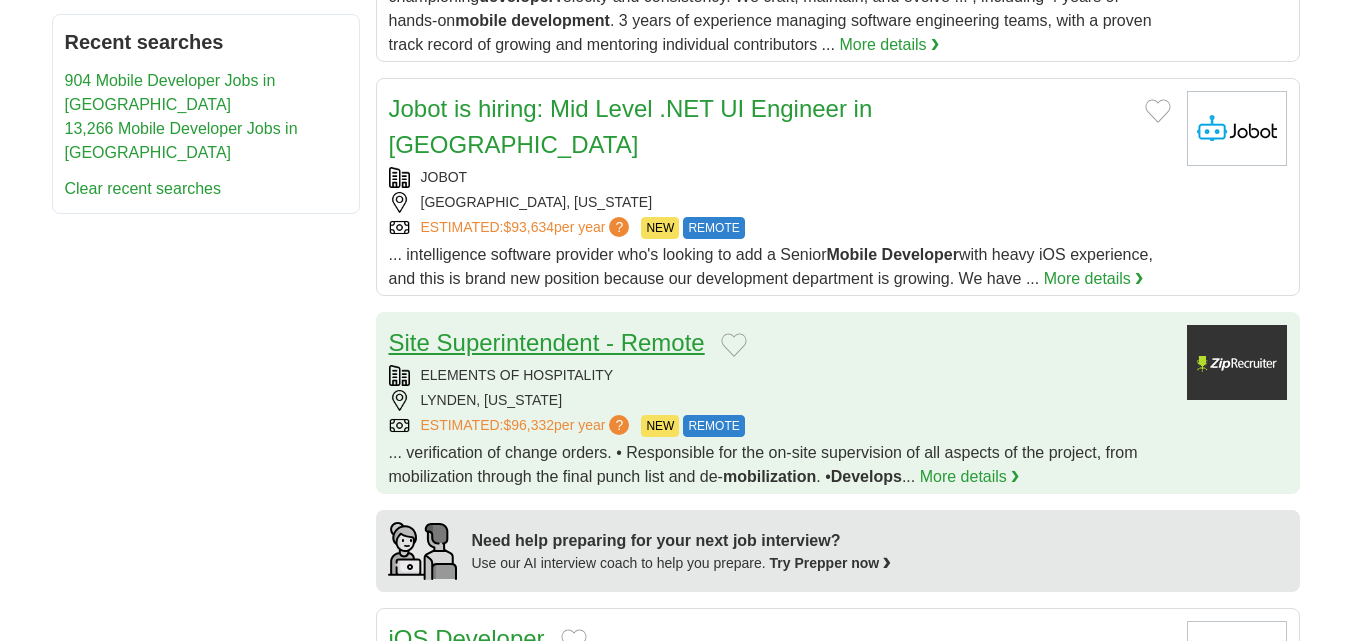 click on "Site Superintendent - Remote" at bounding box center (547, 342) 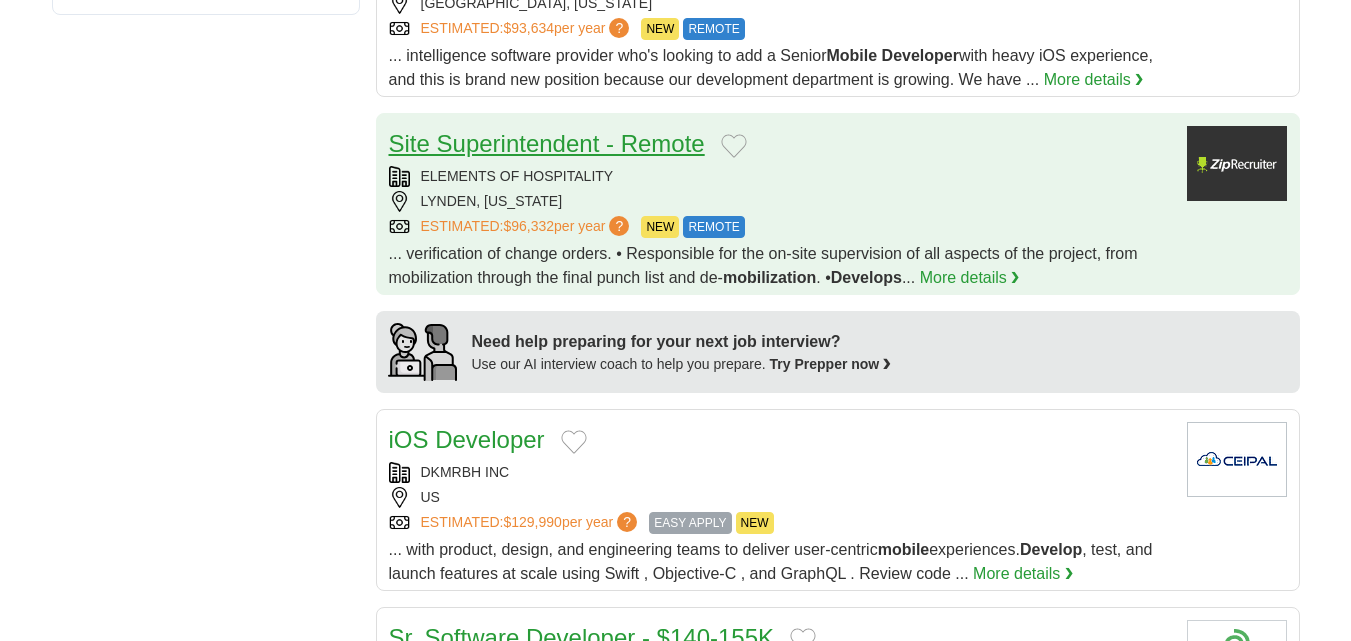scroll, scrollTop: 1400, scrollLeft: 0, axis: vertical 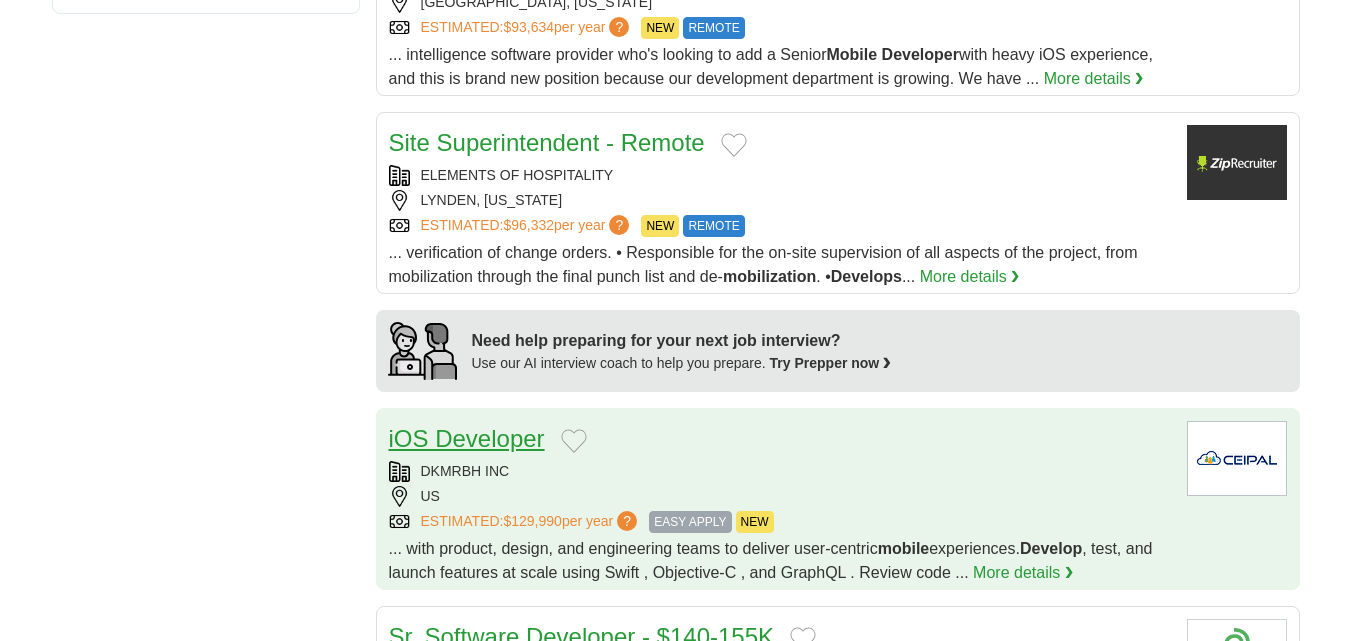 click on "iOS Developer" at bounding box center [467, 438] 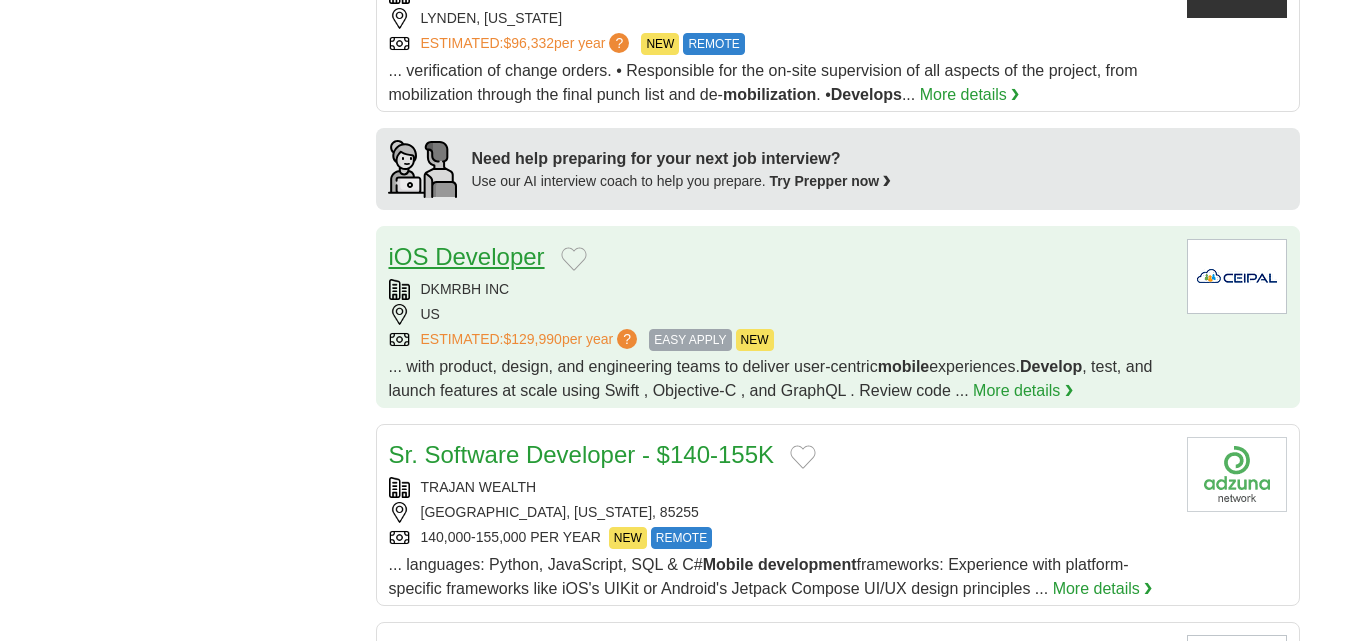 scroll, scrollTop: 1600, scrollLeft: 0, axis: vertical 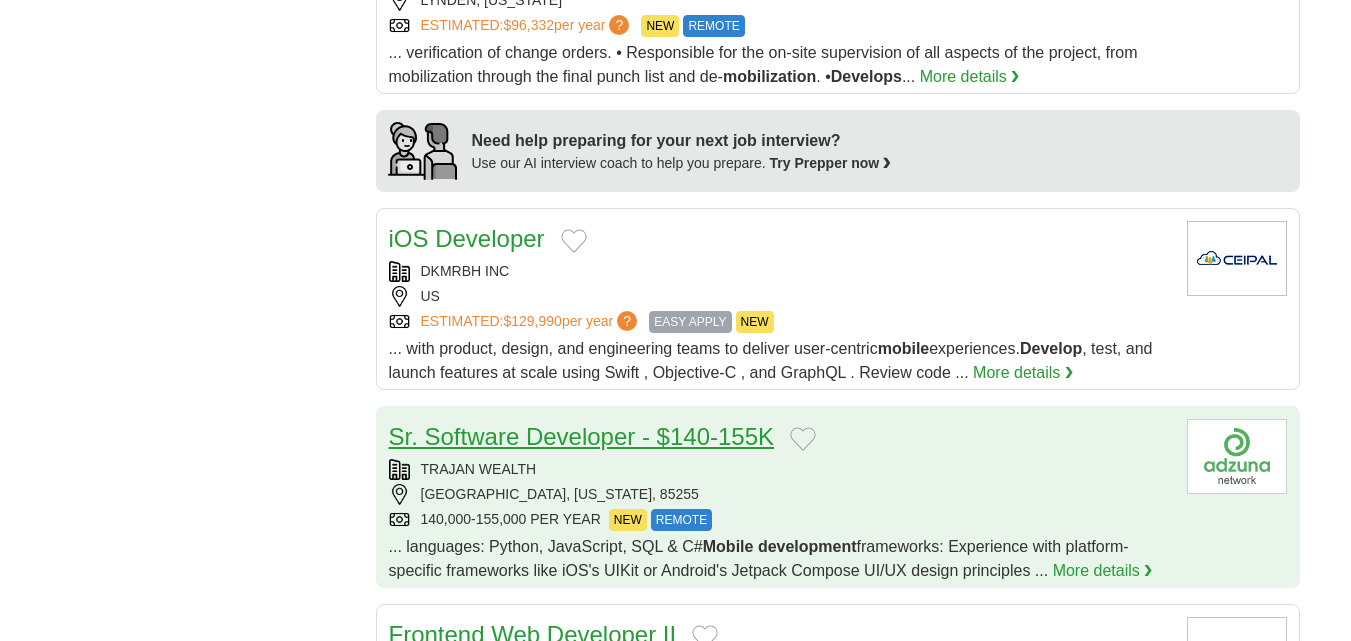 click on "Sr. Software Developer - $140-155K" at bounding box center (582, 436) 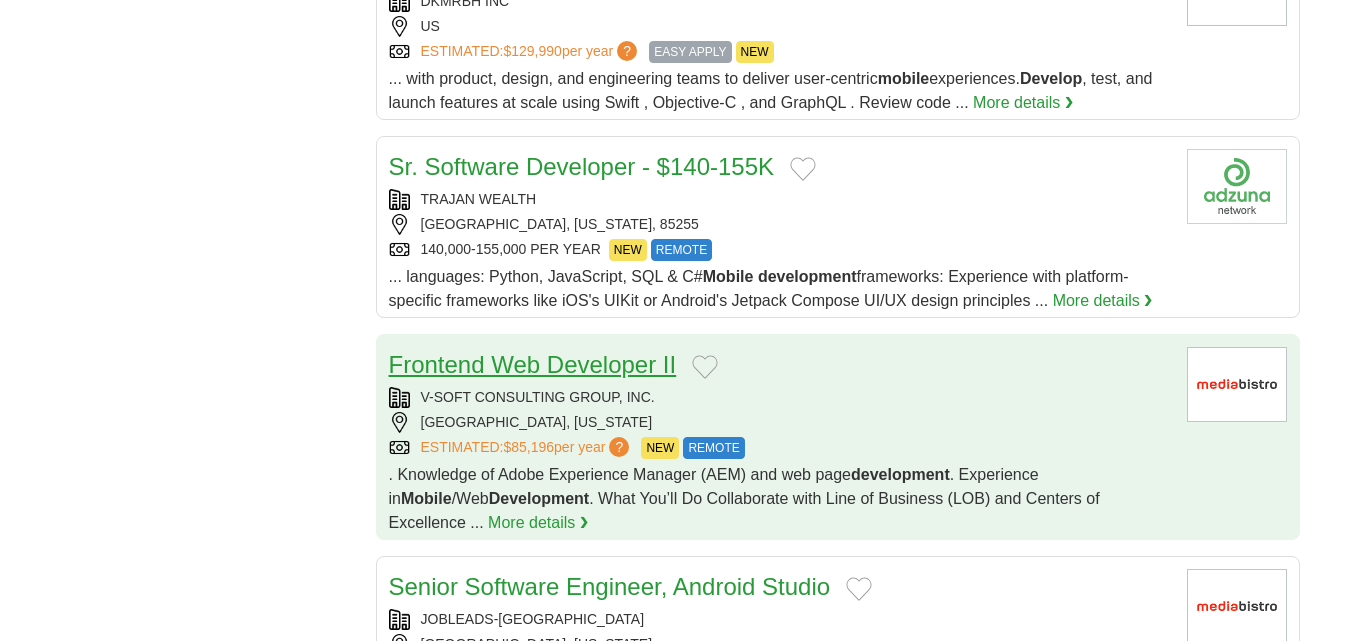 scroll, scrollTop: 1900, scrollLeft: 0, axis: vertical 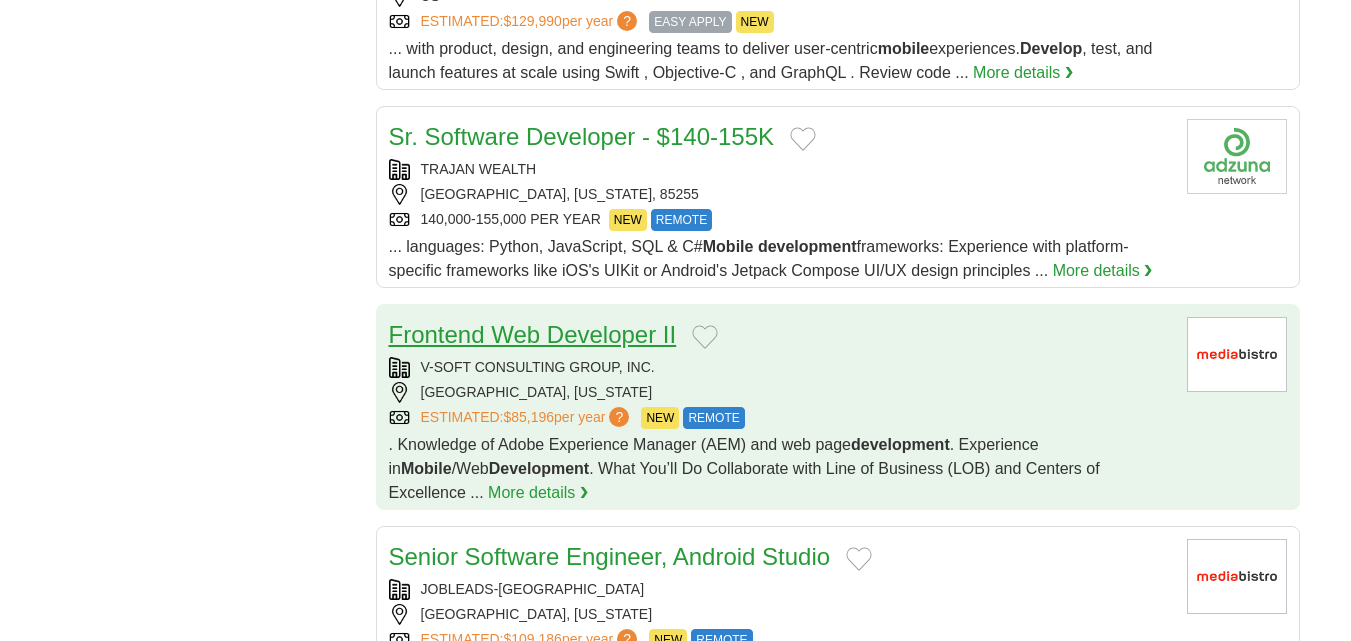 click on "Frontend Web Developer II" at bounding box center (533, 334) 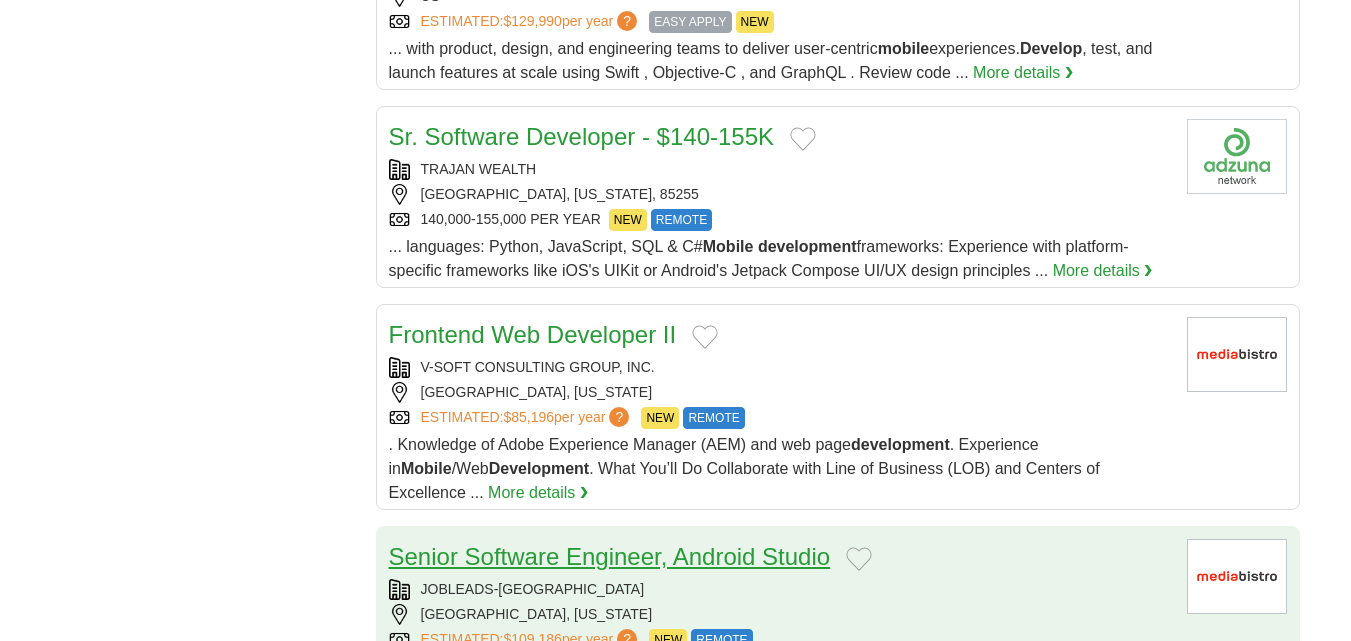 click on "Senior Software Engineer, Android Studio" at bounding box center [610, 556] 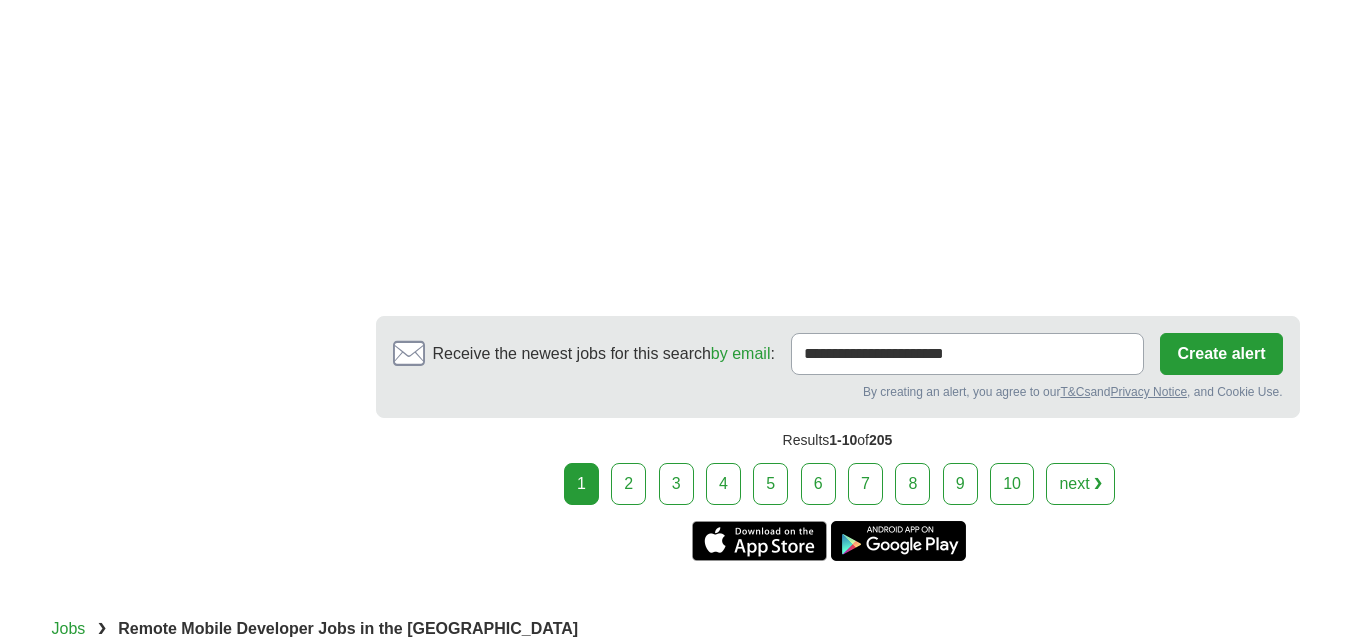 scroll, scrollTop: 2800, scrollLeft: 0, axis: vertical 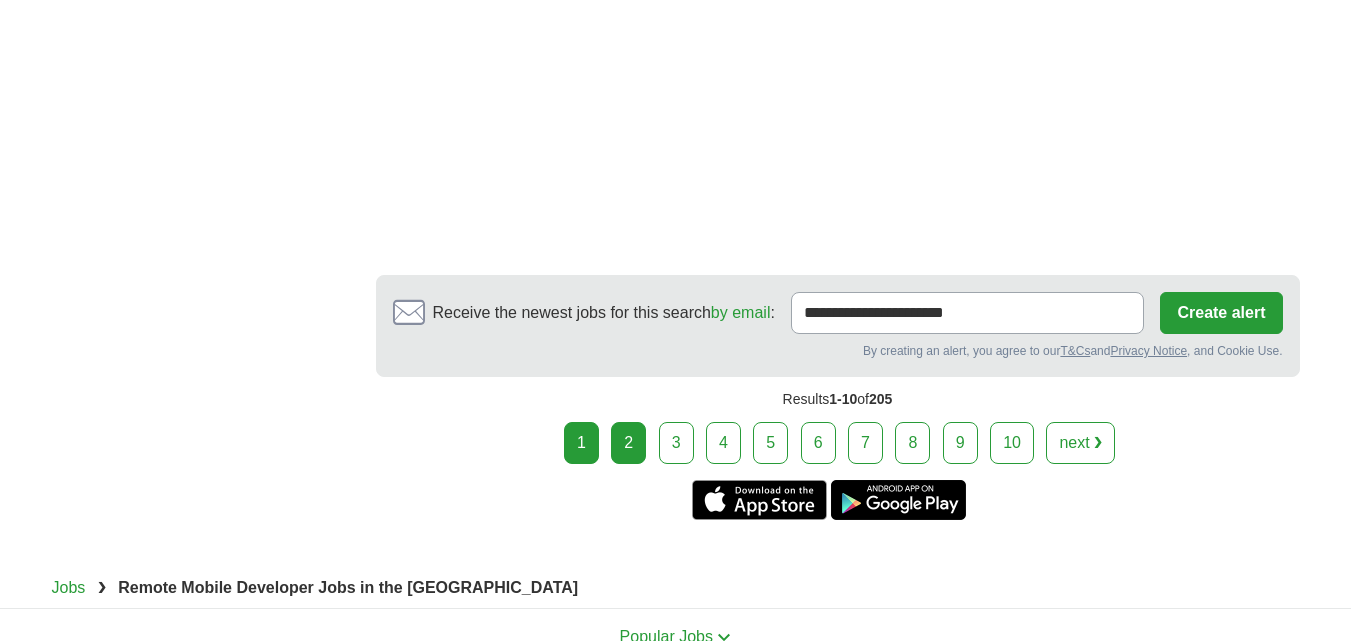 click on "2" at bounding box center (628, 443) 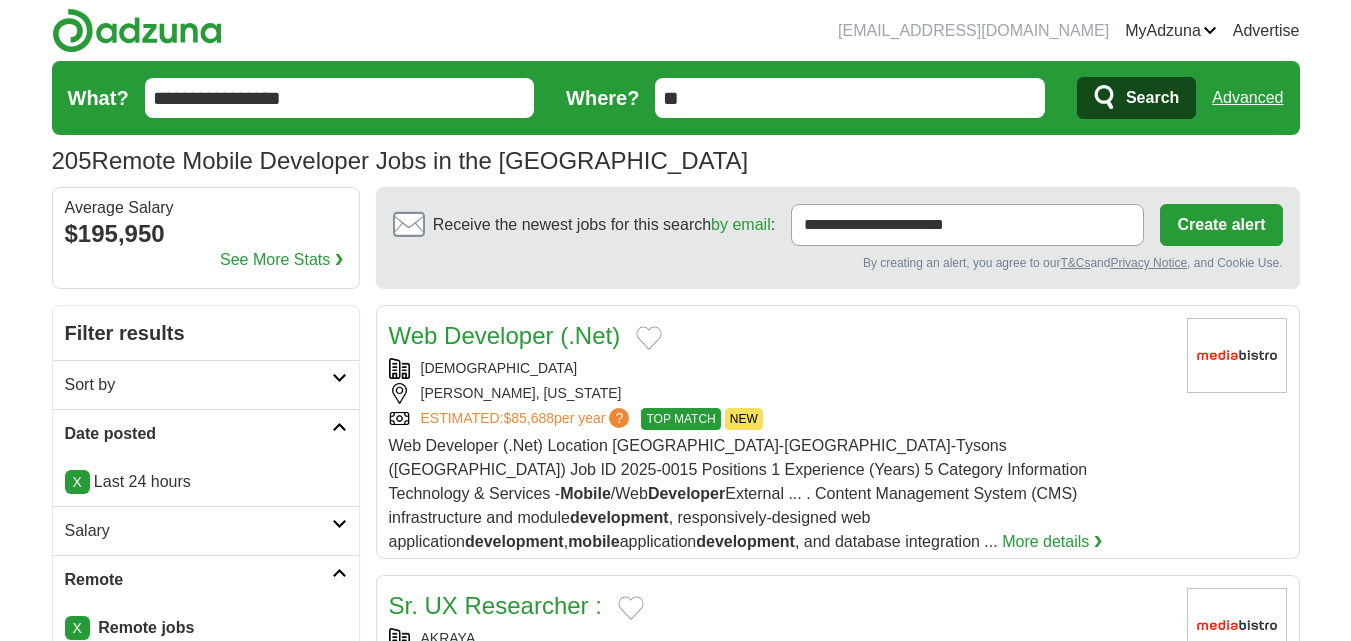 scroll, scrollTop: 0, scrollLeft: 0, axis: both 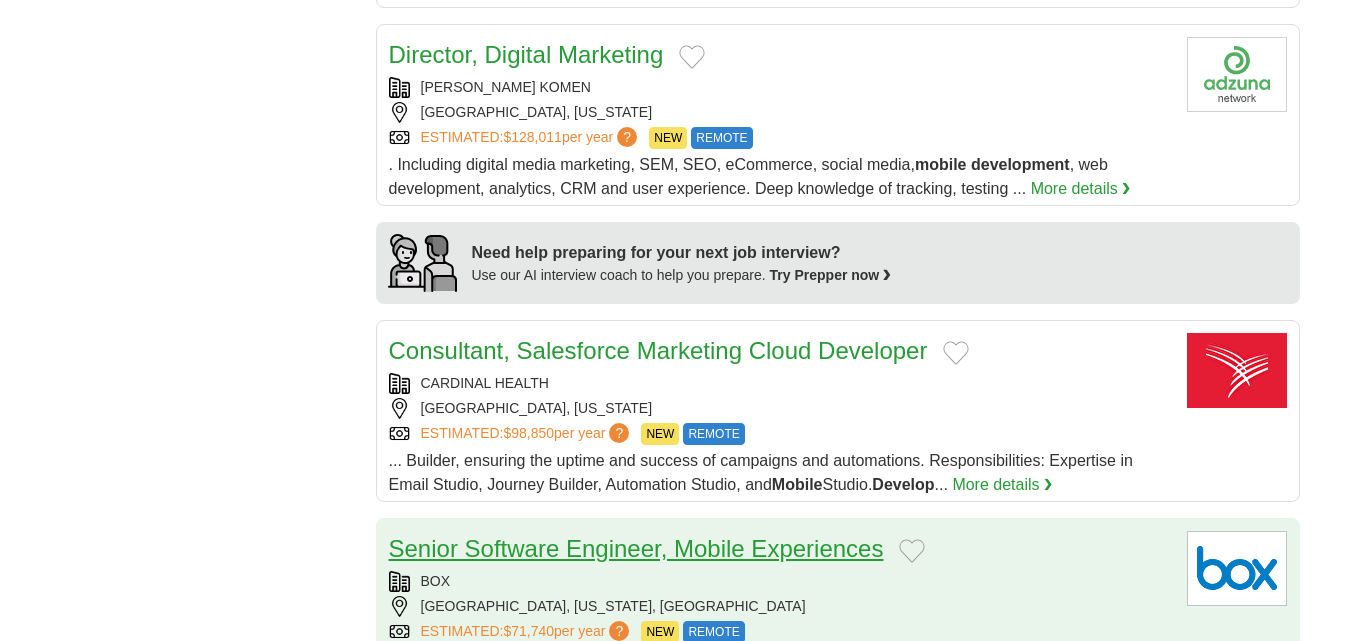 click on "Senior Software Engineer, Mobile Experiences" at bounding box center [636, 548] 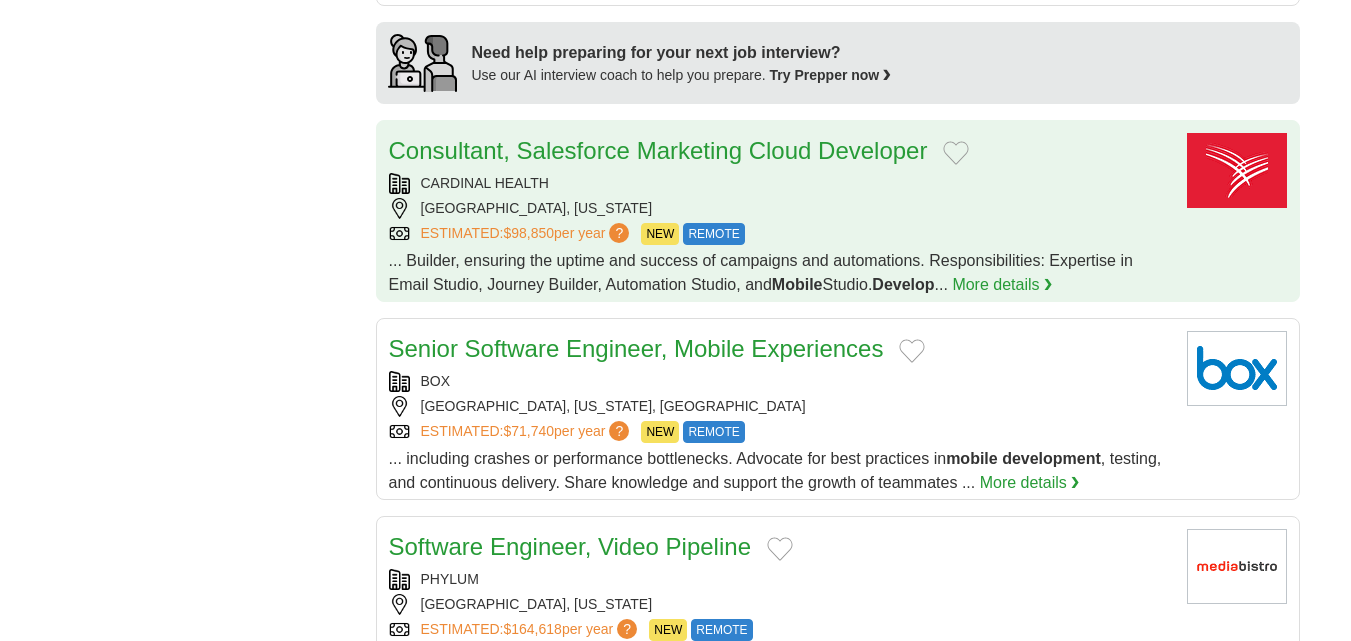 scroll, scrollTop: 1800, scrollLeft: 0, axis: vertical 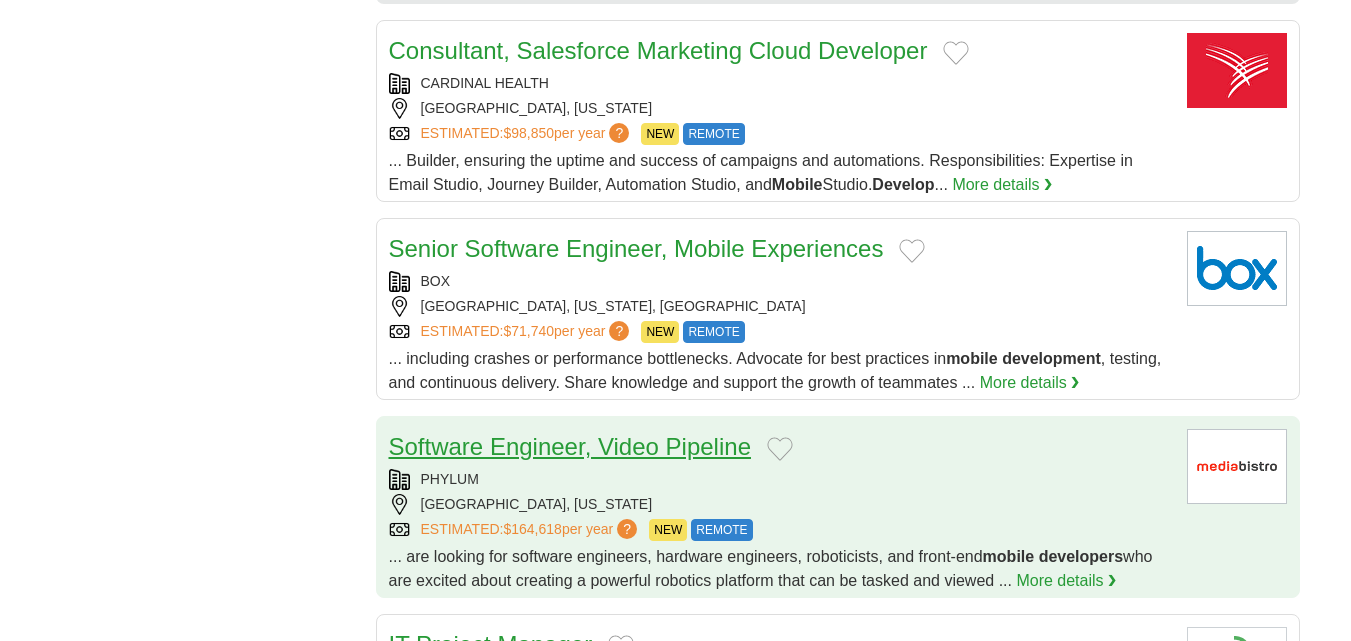 click on "Software Engineer, Video Pipeline" at bounding box center (570, 446) 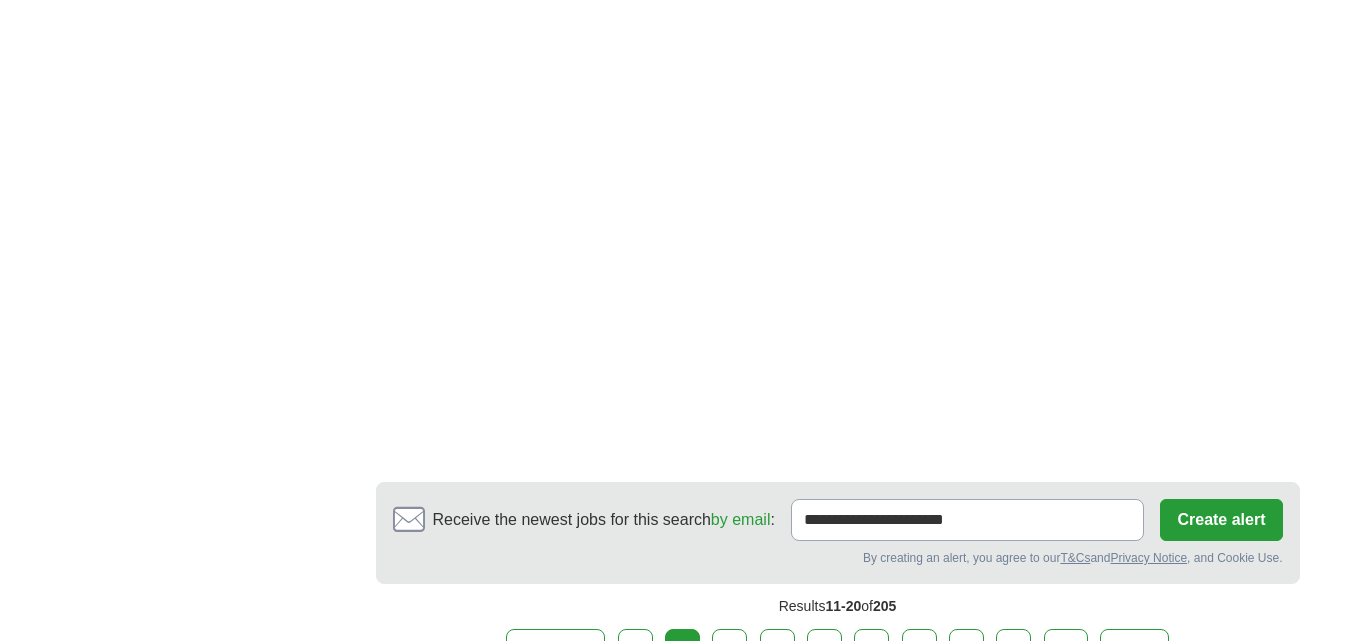 scroll, scrollTop: 3000, scrollLeft: 0, axis: vertical 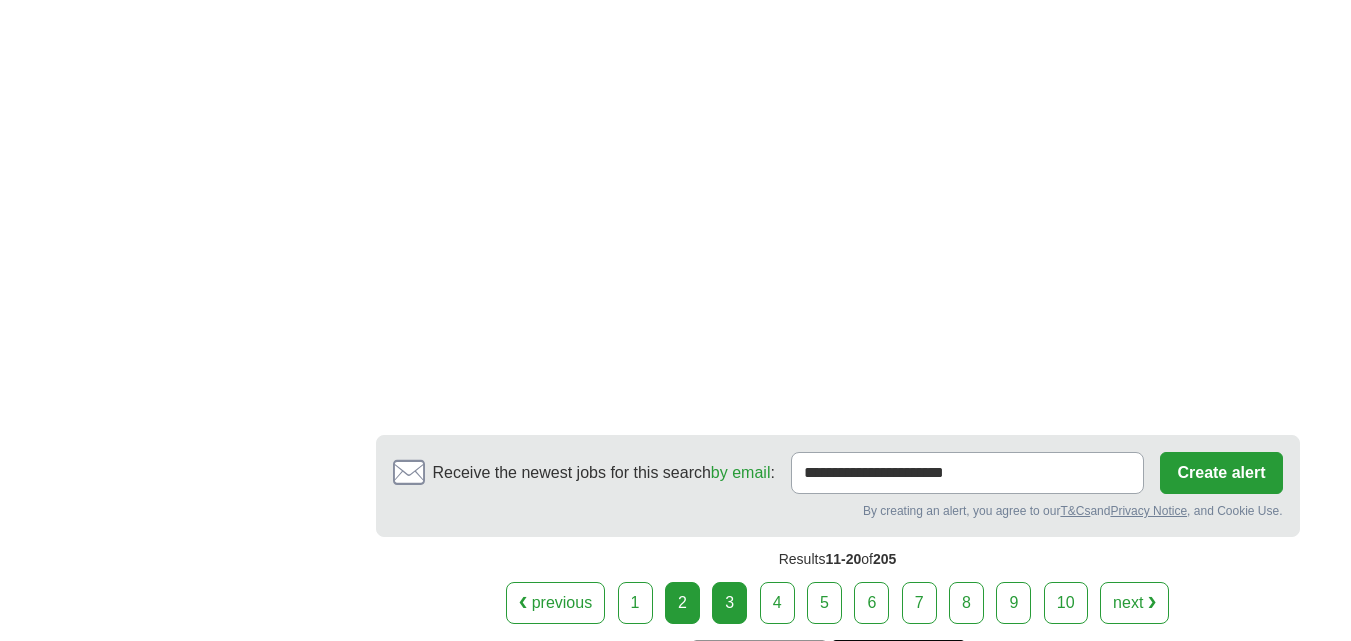 click on "3" at bounding box center (729, 603) 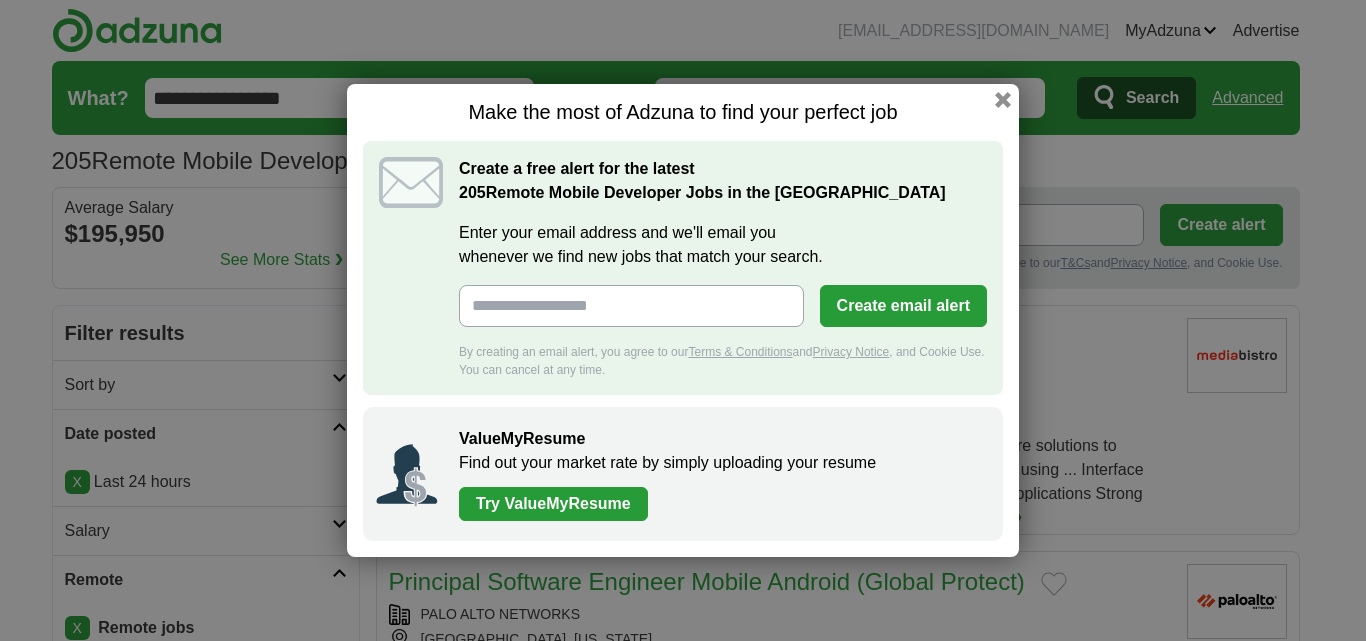 scroll, scrollTop: 0, scrollLeft: 0, axis: both 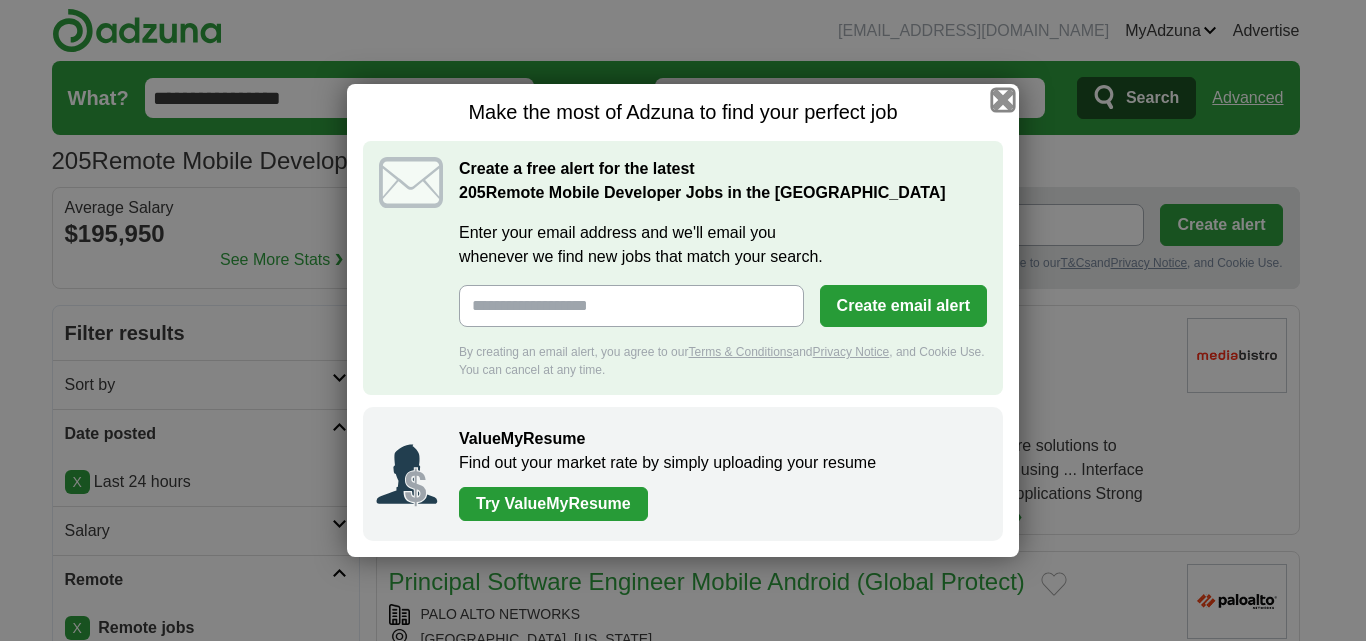click at bounding box center [1003, 100] 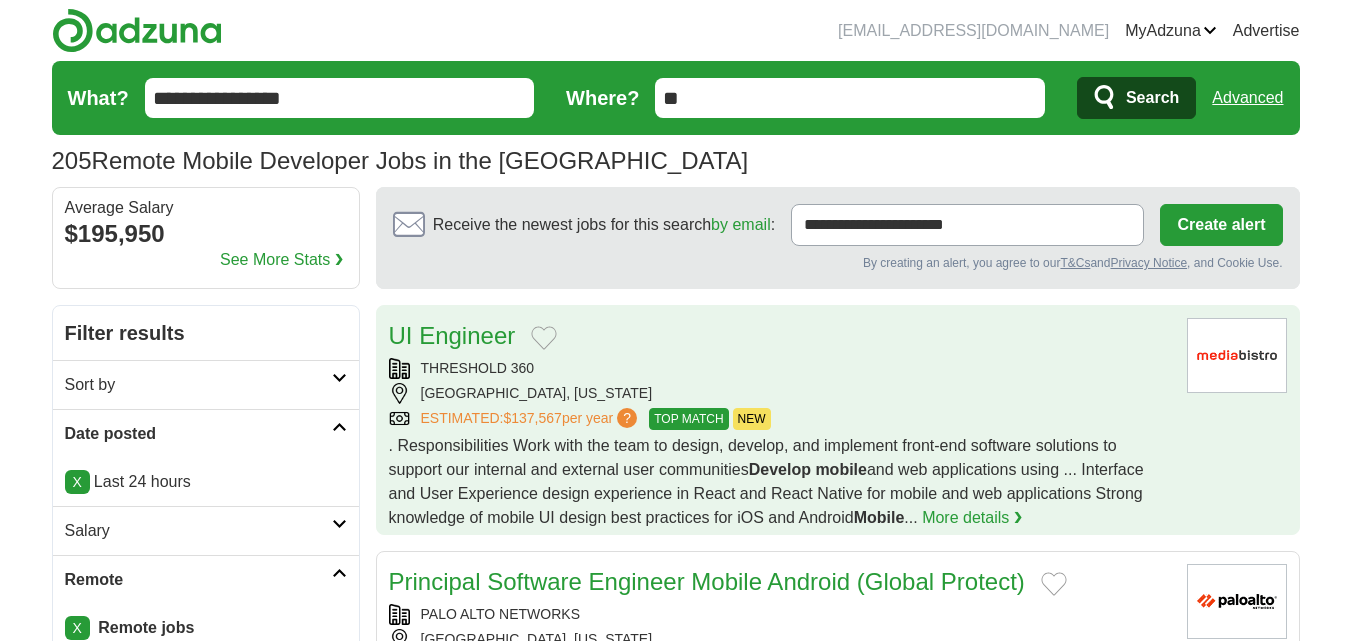 click on "THRESHOLD 360" at bounding box center [780, 368] 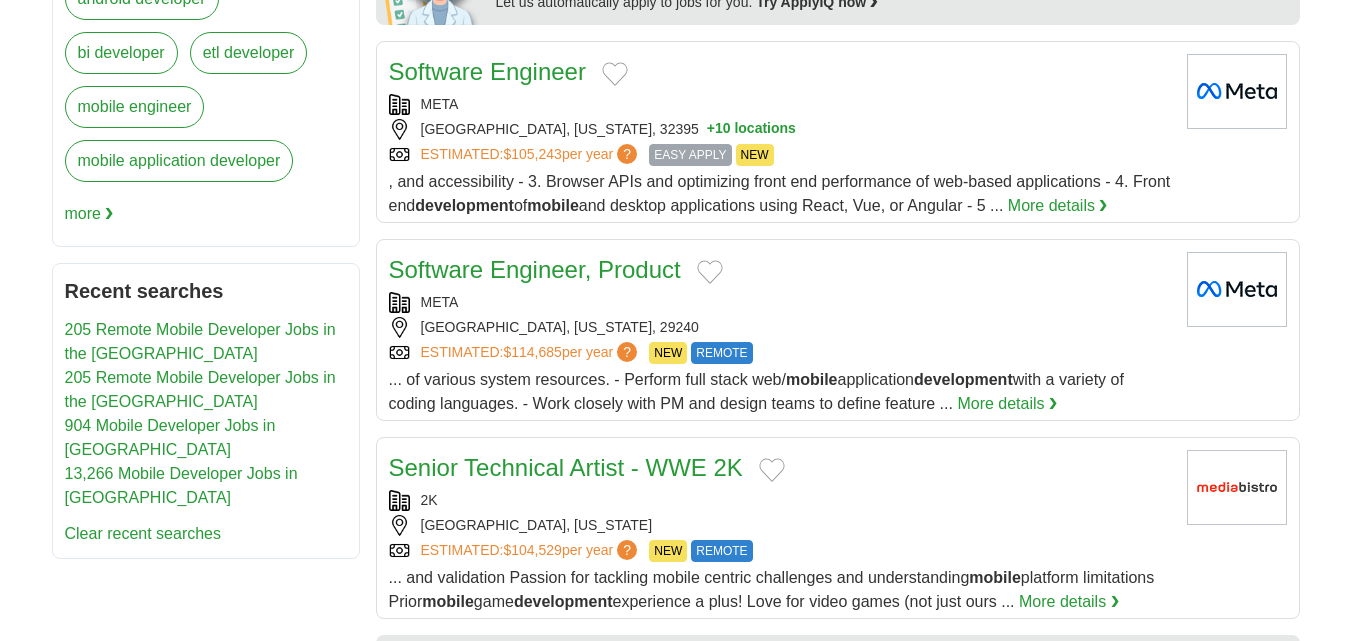 scroll, scrollTop: 1000, scrollLeft: 0, axis: vertical 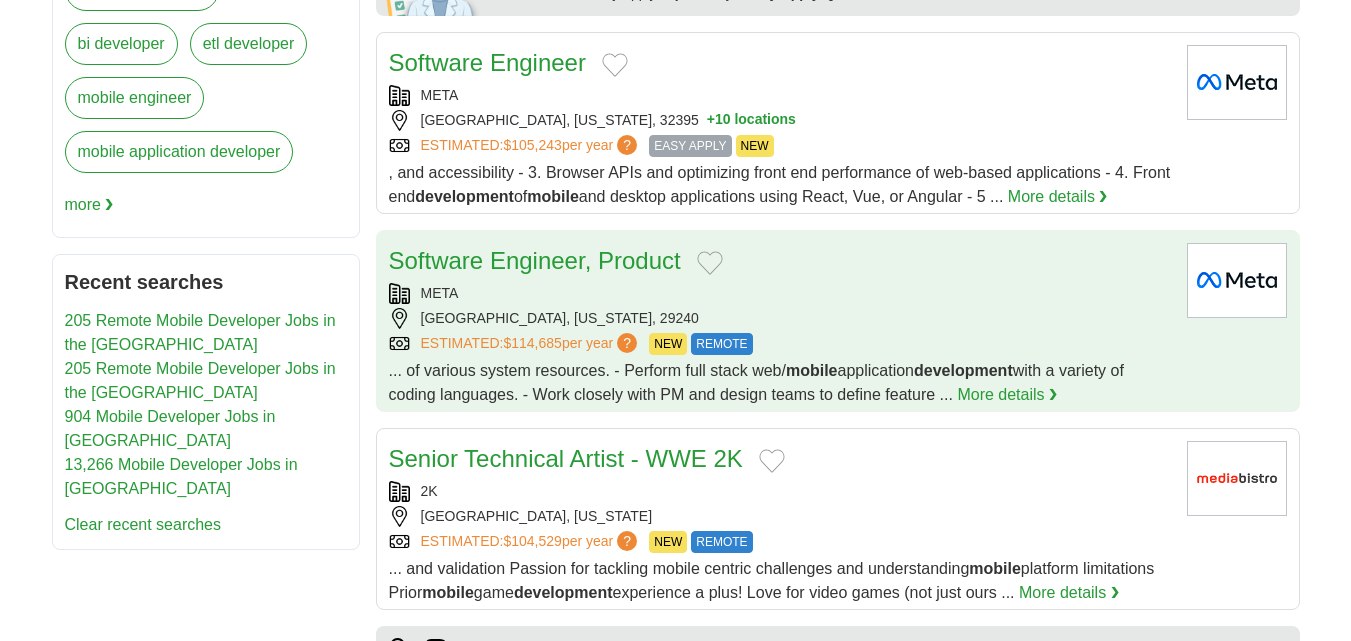 click on "META" at bounding box center [780, 293] 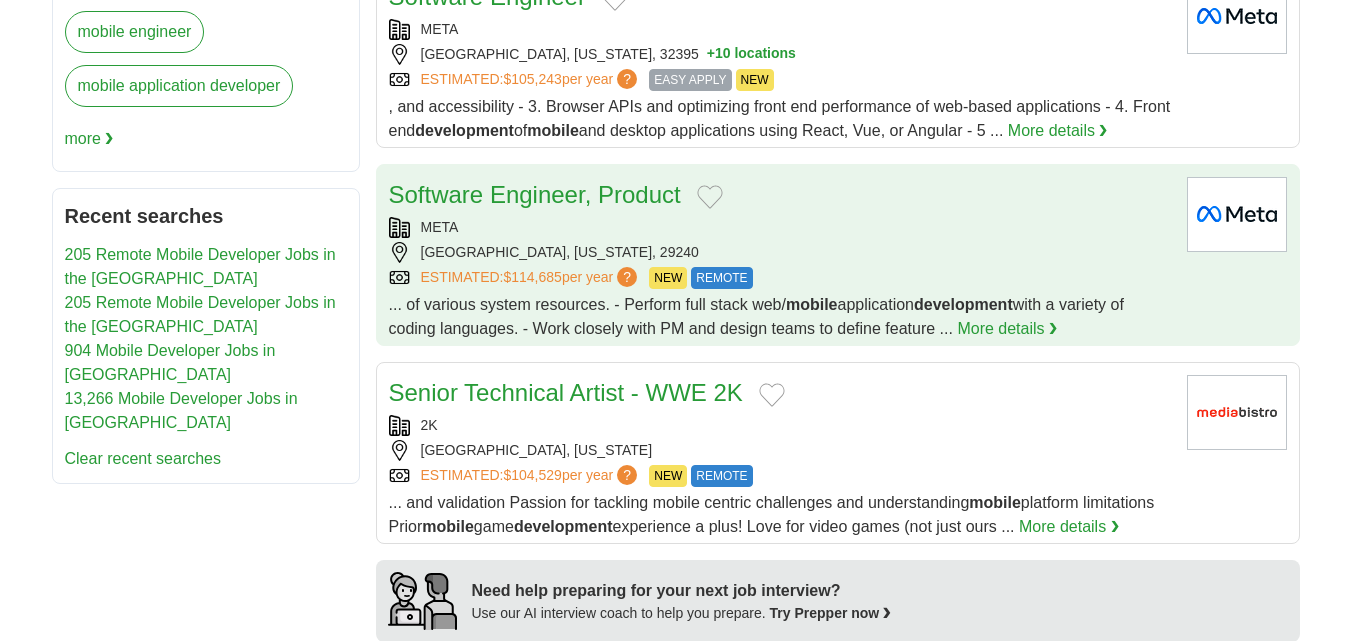 scroll, scrollTop: 1100, scrollLeft: 0, axis: vertical 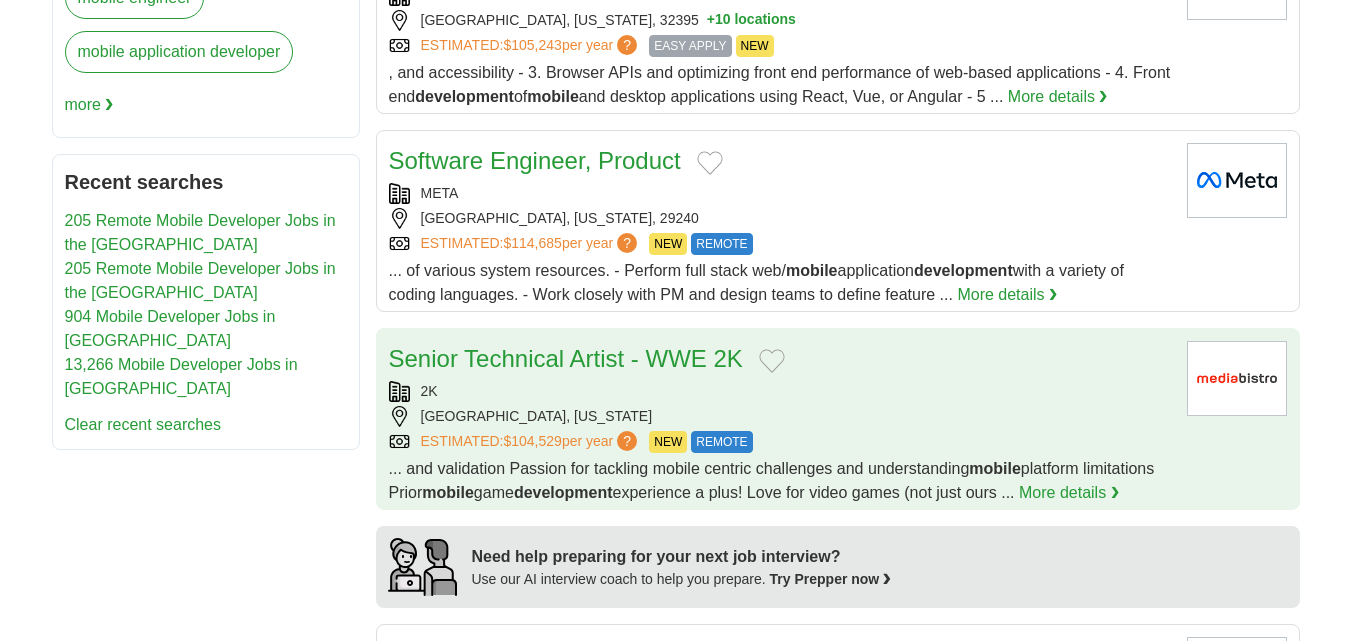 click on "Senior Technical Artist - WWE 2K
2K
AUSTIN, TEXAS
ESTIMATED:
$104,529
per year
?
NEW REMOTE
NEW REMOTE
...  and validation Passion for tackling mobile centric challenges and understanding  mobile  platform limitations Prior  mobile  game" at bounding box center (780, 423) 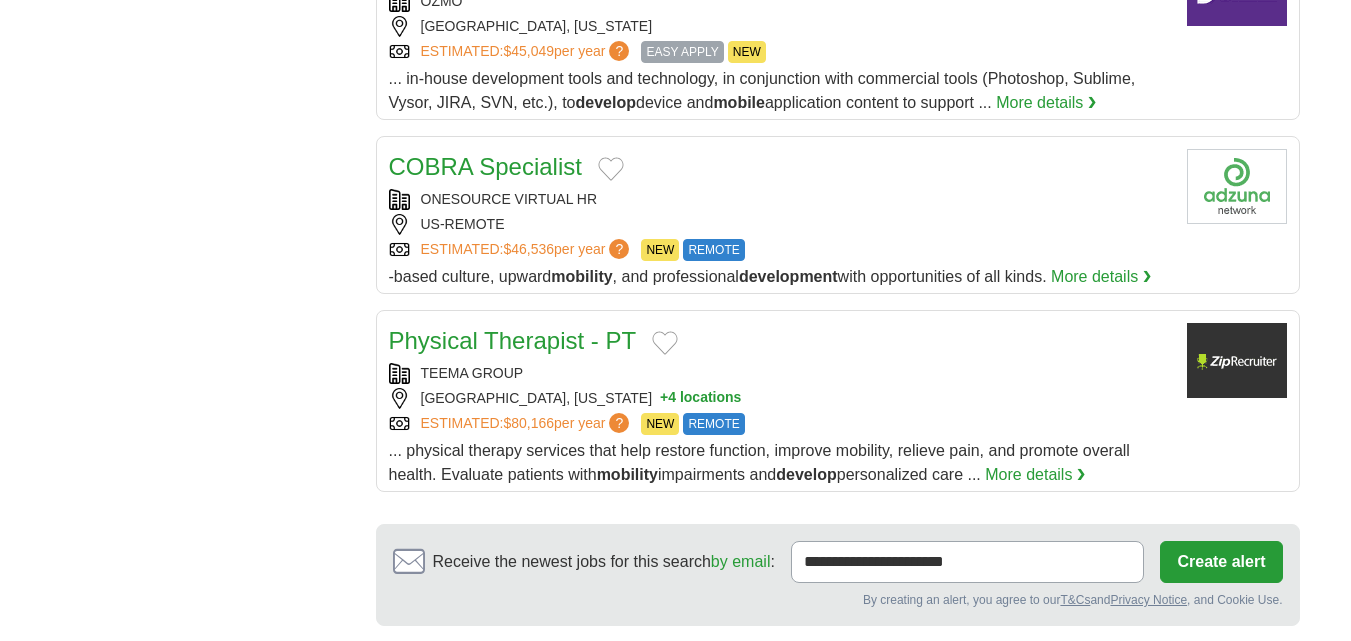 scroll, scrollTop: 2100, scrollLeft: 0, axis: vertical 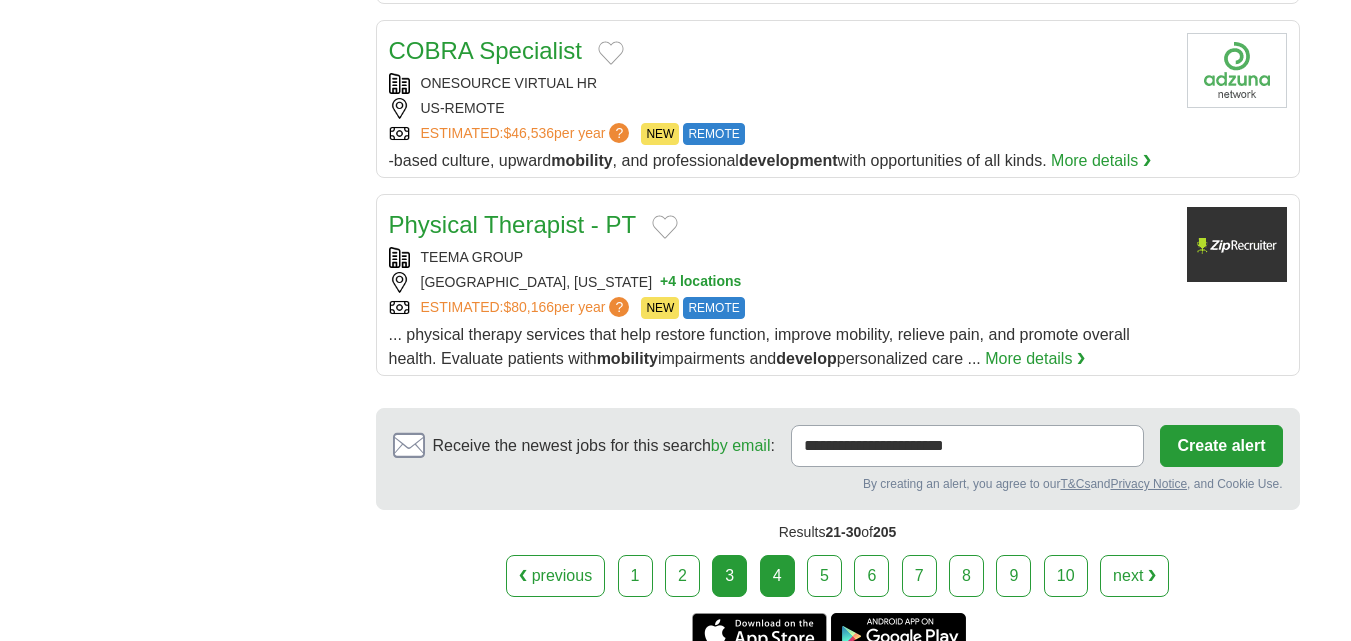 click on "4" at bounding box center (777, 576) 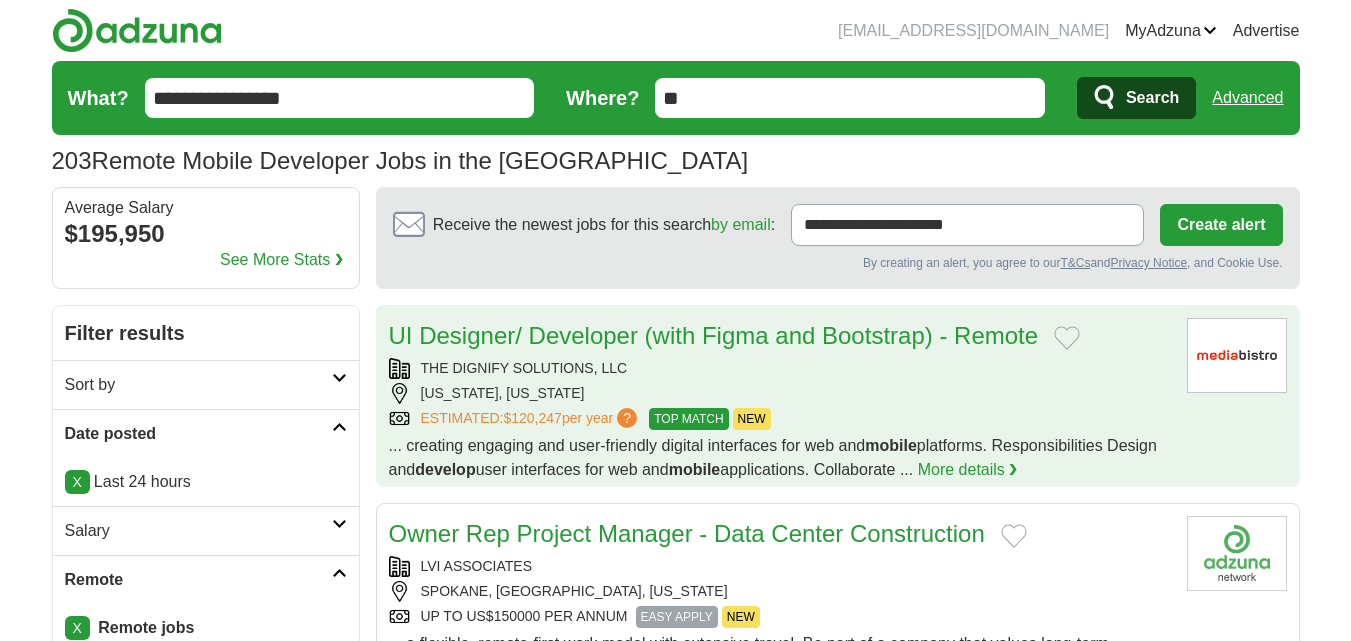 scroll, scrollTop: 0, scrollLeft: 0, axis: both 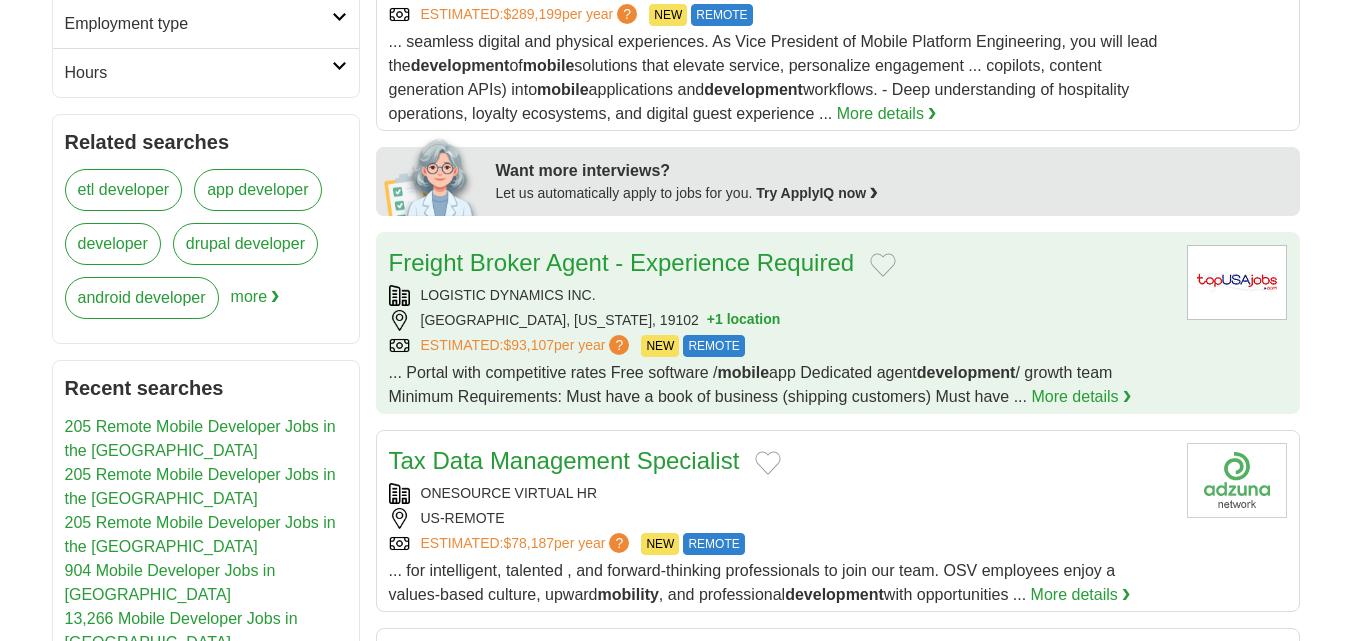 click on "PHILADELPHIA, PENNSYLVANIA, 19102
+ 1
location" at bounding box center [780, 320] 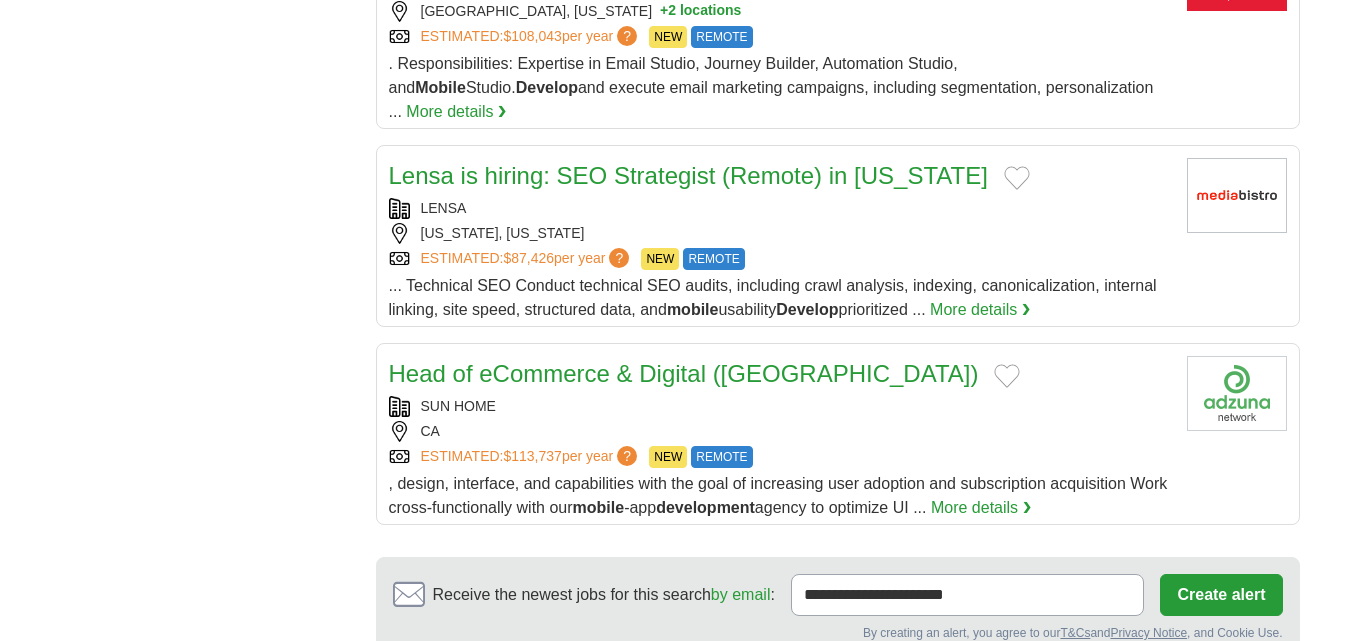 scroll, scrollTop: 2100, scrollLeft: 0, axis: vertical 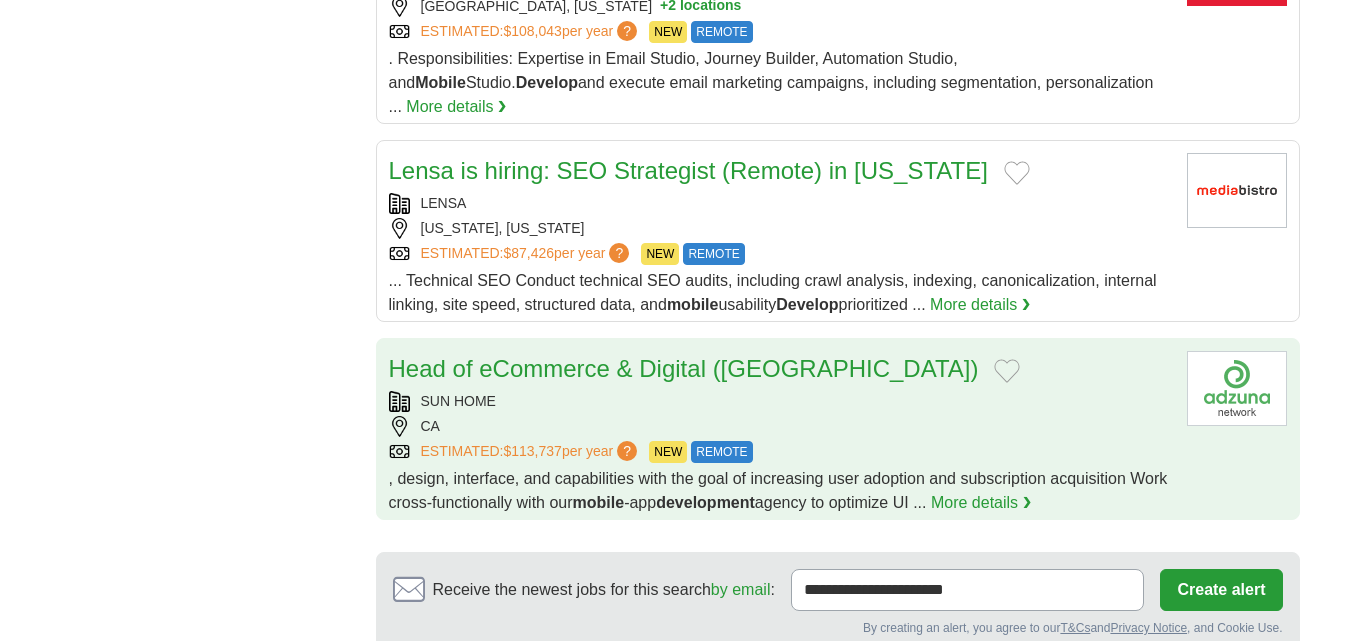 click on "SUN HOME
CA
ESTIMATED:
$113,737
per year
?
NEW REMOTE" at bounding box center [780, 427] 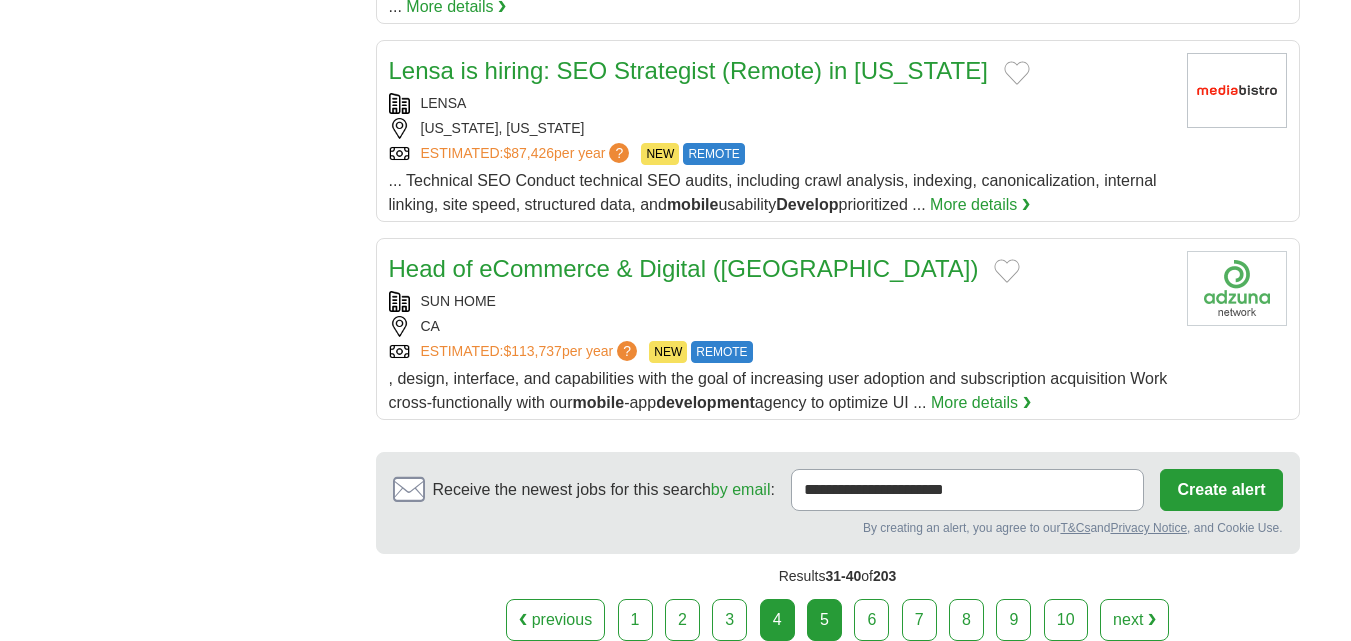 click on "5" at bounding box center (824, 620) 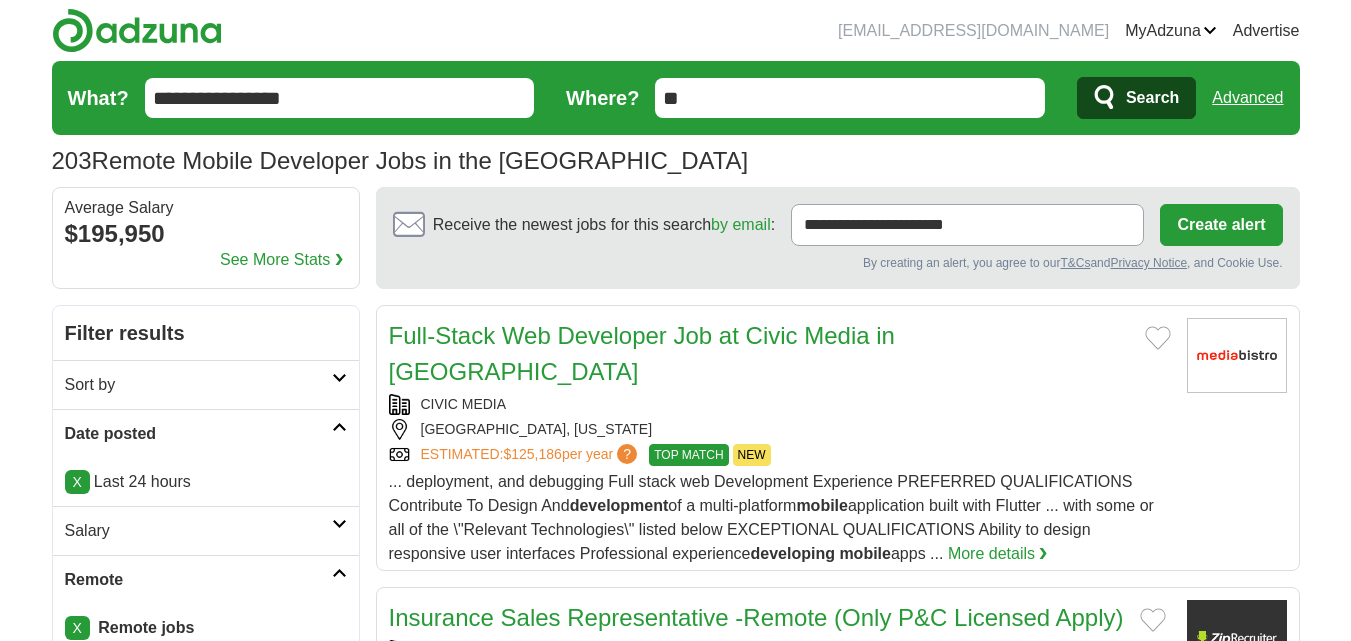 scroll, scrollTop: 0, scrollLeft: 0, axis: both 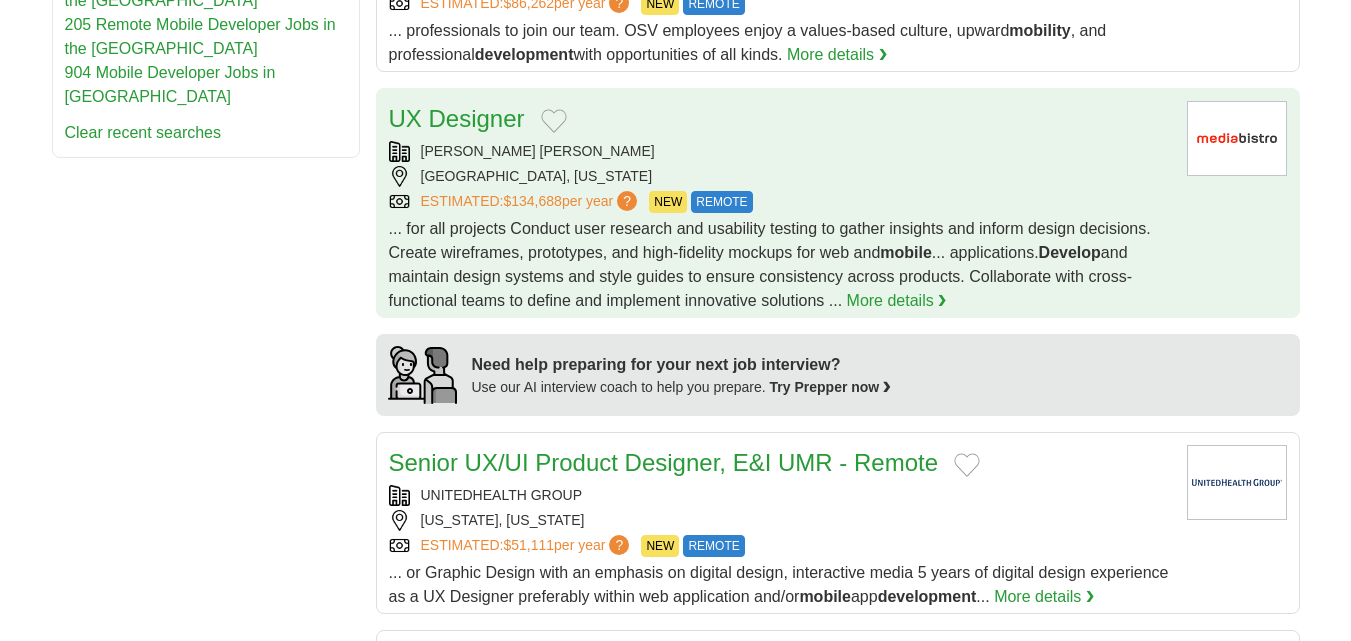 click on "...  for all projects Conduct user research and usability testing to gather insights and inform design decisions. Create wireframes, prototypes, and high-fidelity mockups for web and  mobile  ...  applications.  Develop  and maintain design systems and style guides to ensure consistency across products. Collaborate with cross-functional teams to define and implement innovative solutions ..." at bounding box center [770, 264] 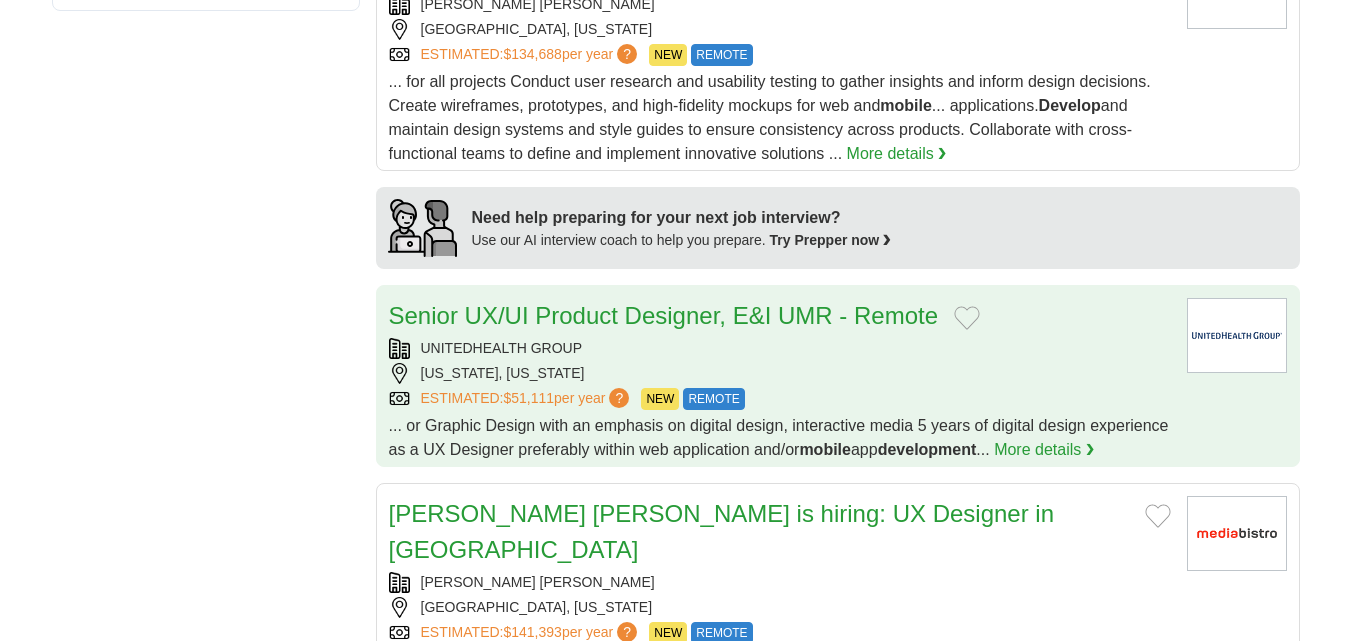 scroll, scrollTop: 1700, scrollLeft: 0, axis: vertical 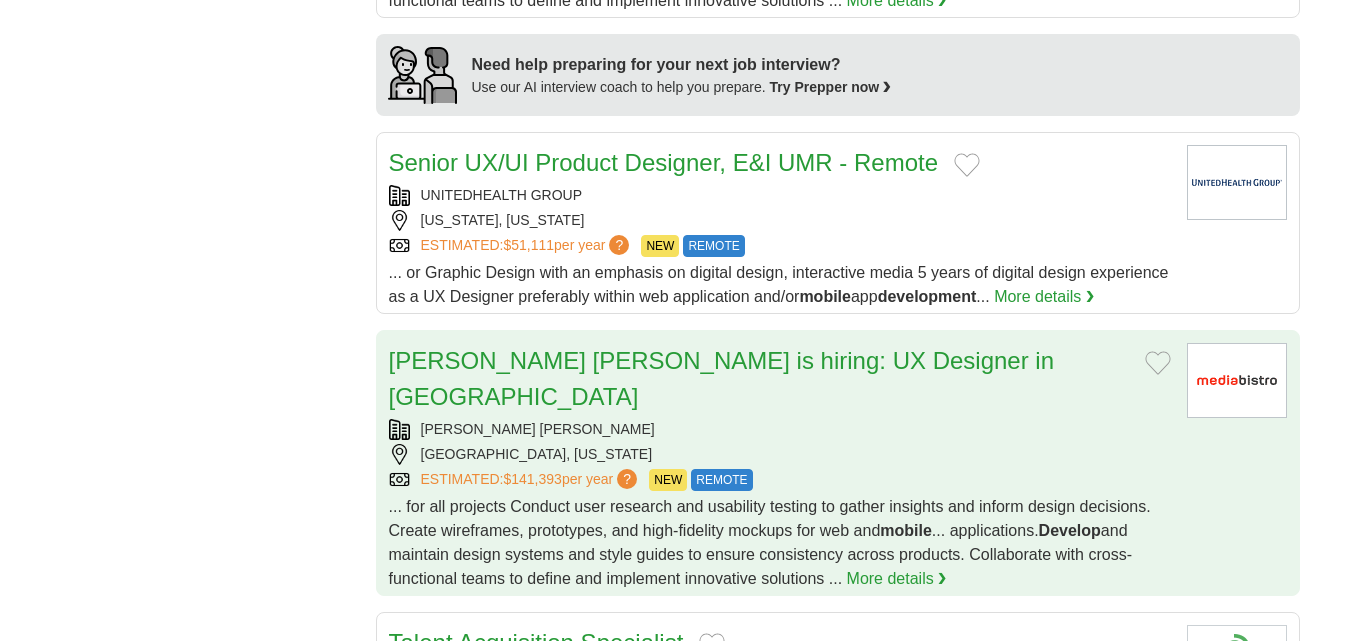 click on "[GEOGRAPHIC_DATA], [US_STATE]" at bounding box center (780, 454) 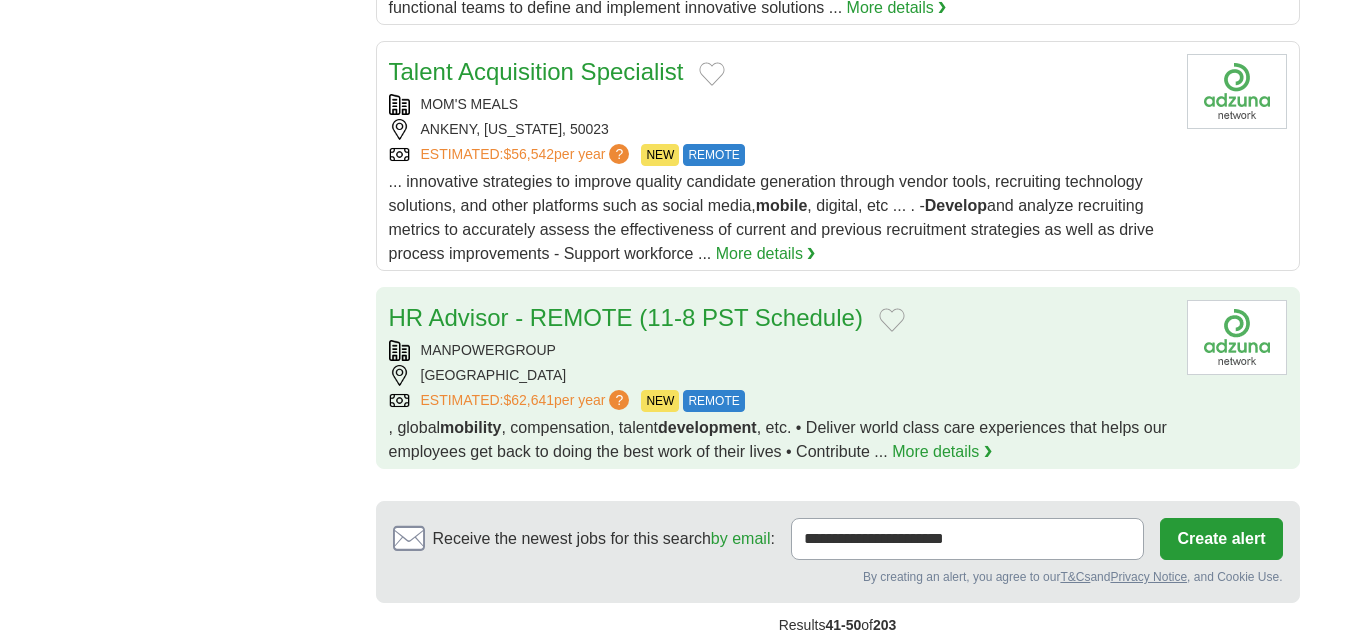 scroll, scrollTop: 2300, scrollLeft: 0, axis: vertical 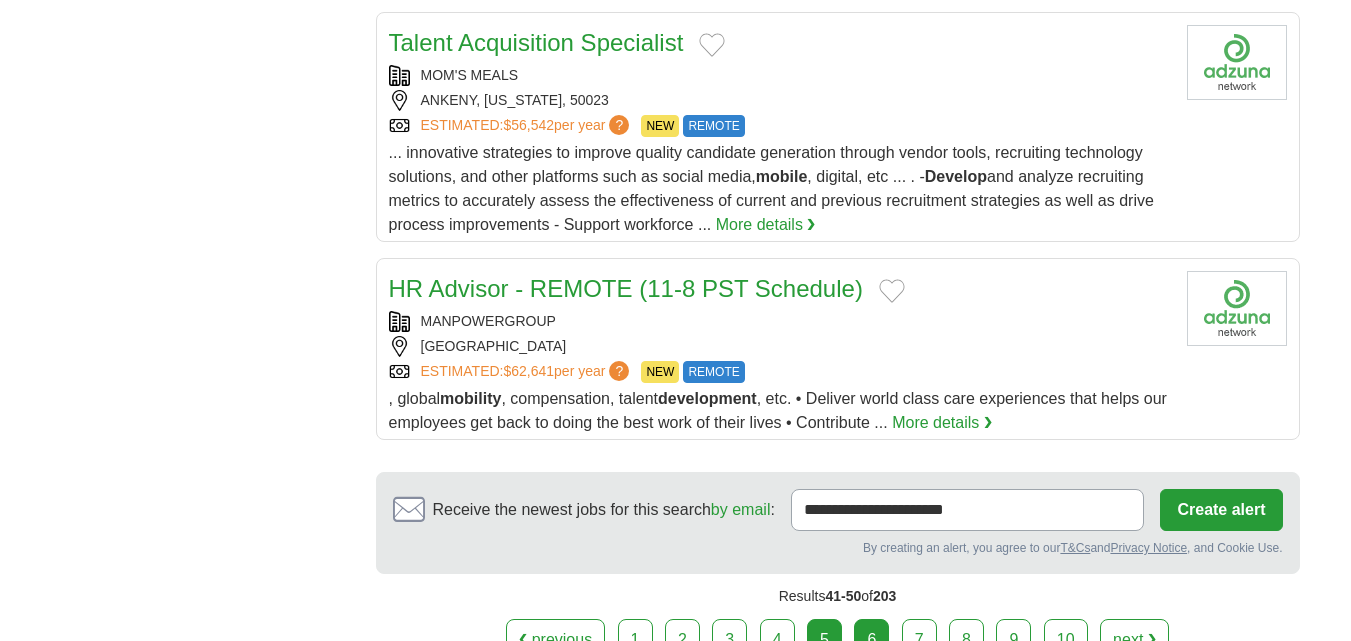 click on "6" at bounding box center (871, 640) 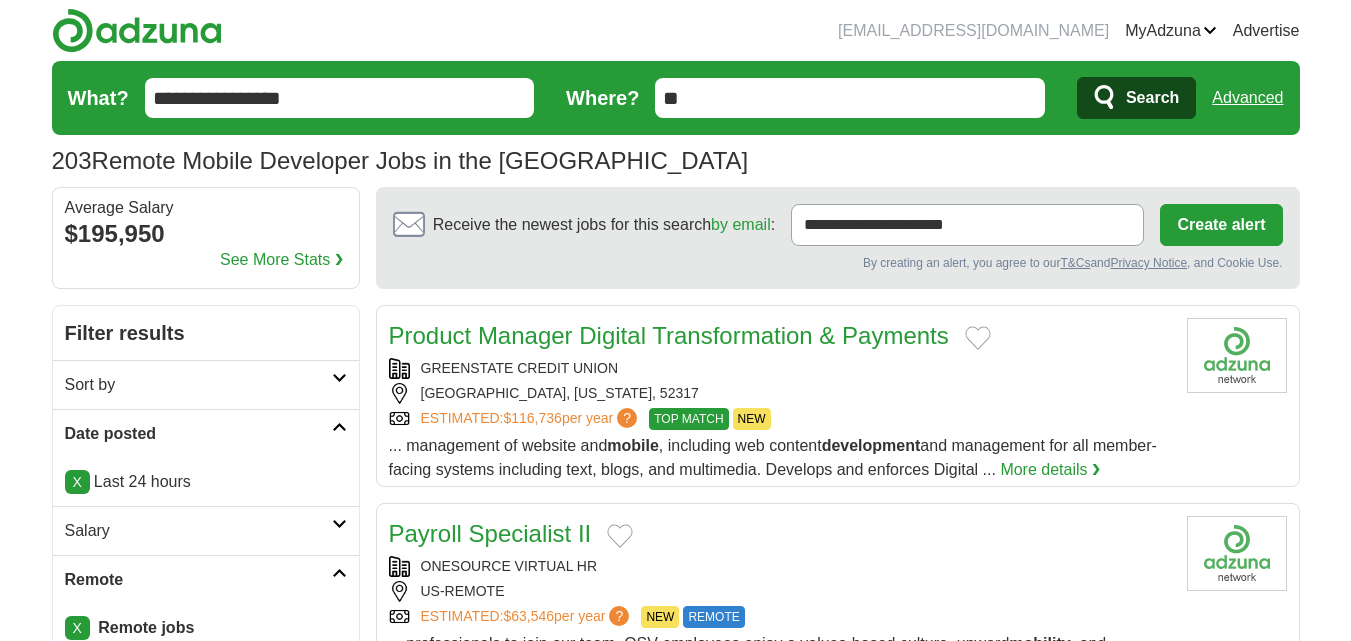 scroll, scrollTop: 0, scrollLeft: 0, axis: both 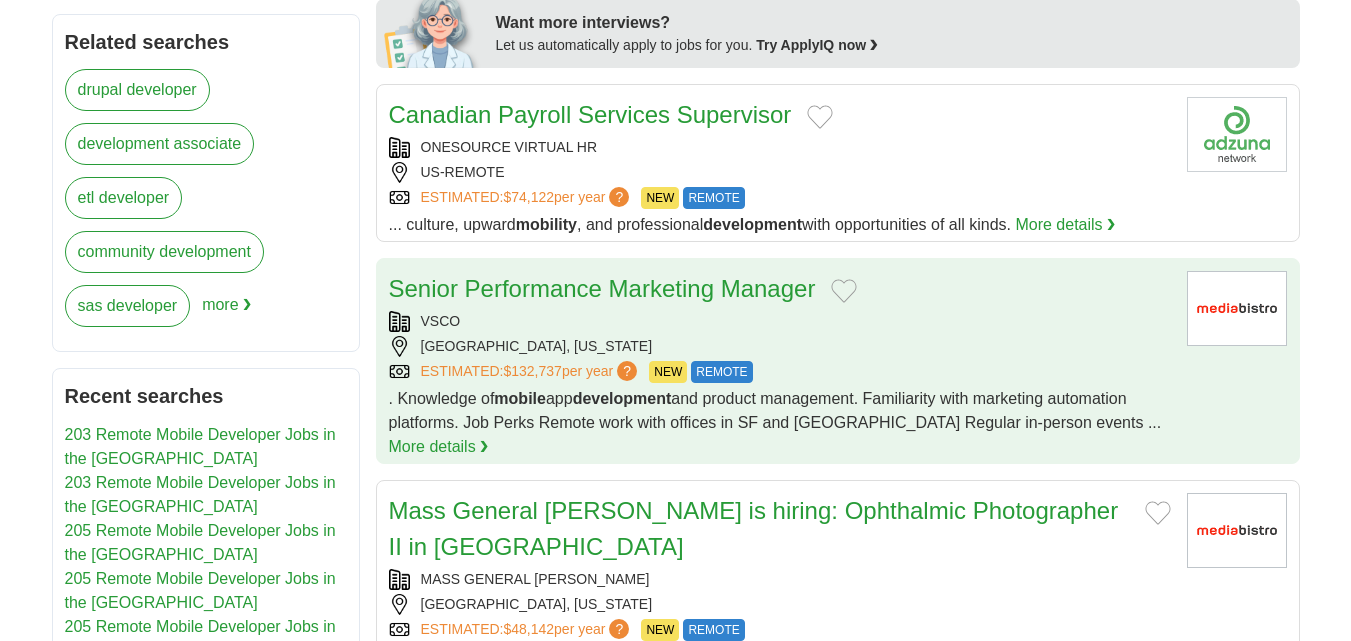 click on "SAN FRANCISCO, CALIFORNIA" at bounding box center [780, 346] 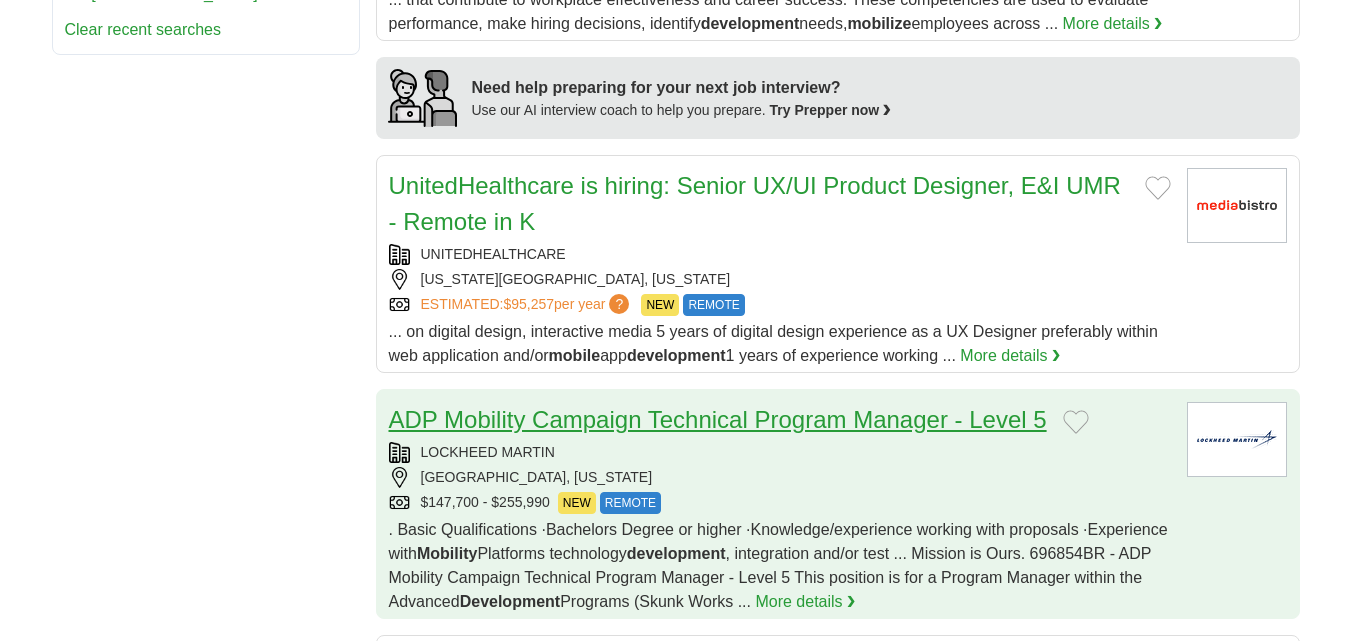 scroll, scrollTop: 1600, scrollLeft: 0, axis: vertical 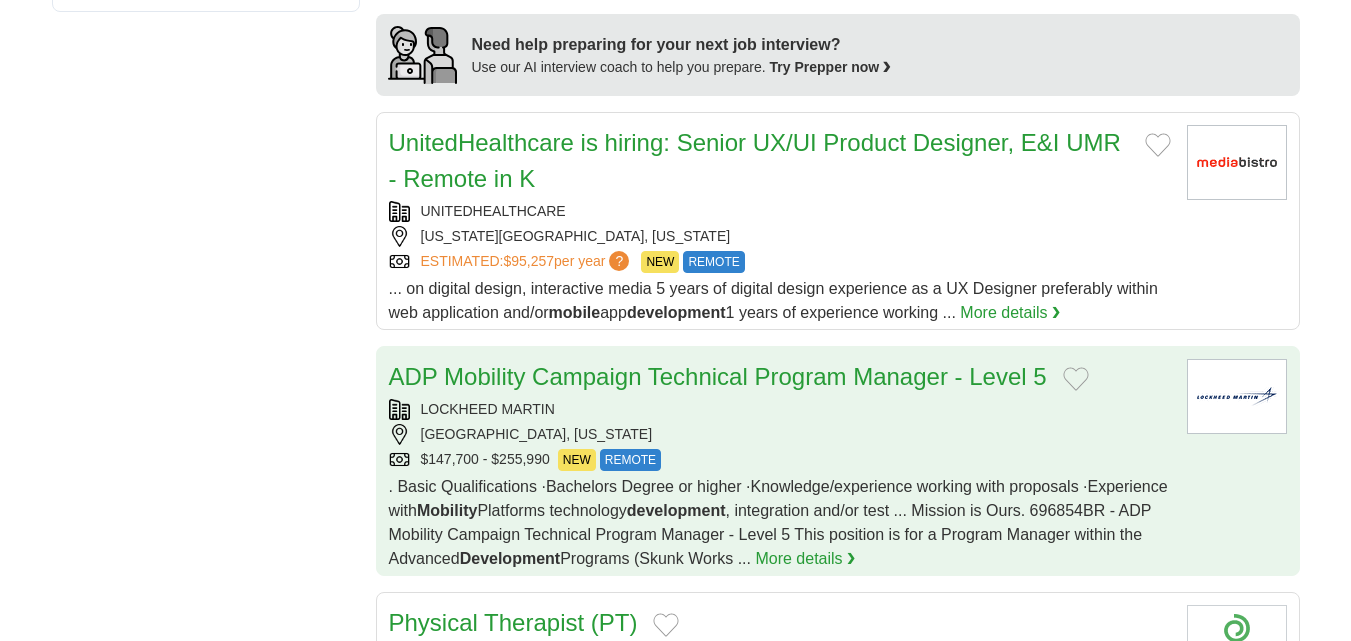 click on "[GEOGRAPHIC_DATA], [US_STATE]" at bounding box center (780, 434) 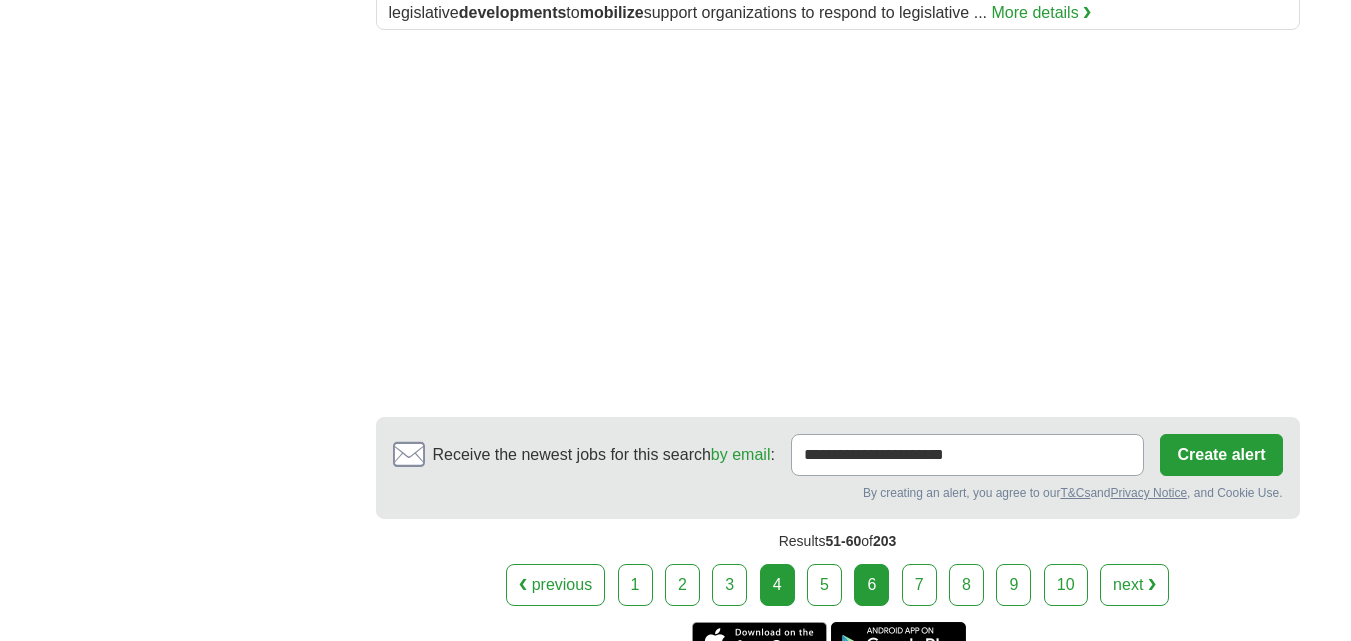 scroll, scrollTop: 2600, scrollLeft: 0, axis: vertical 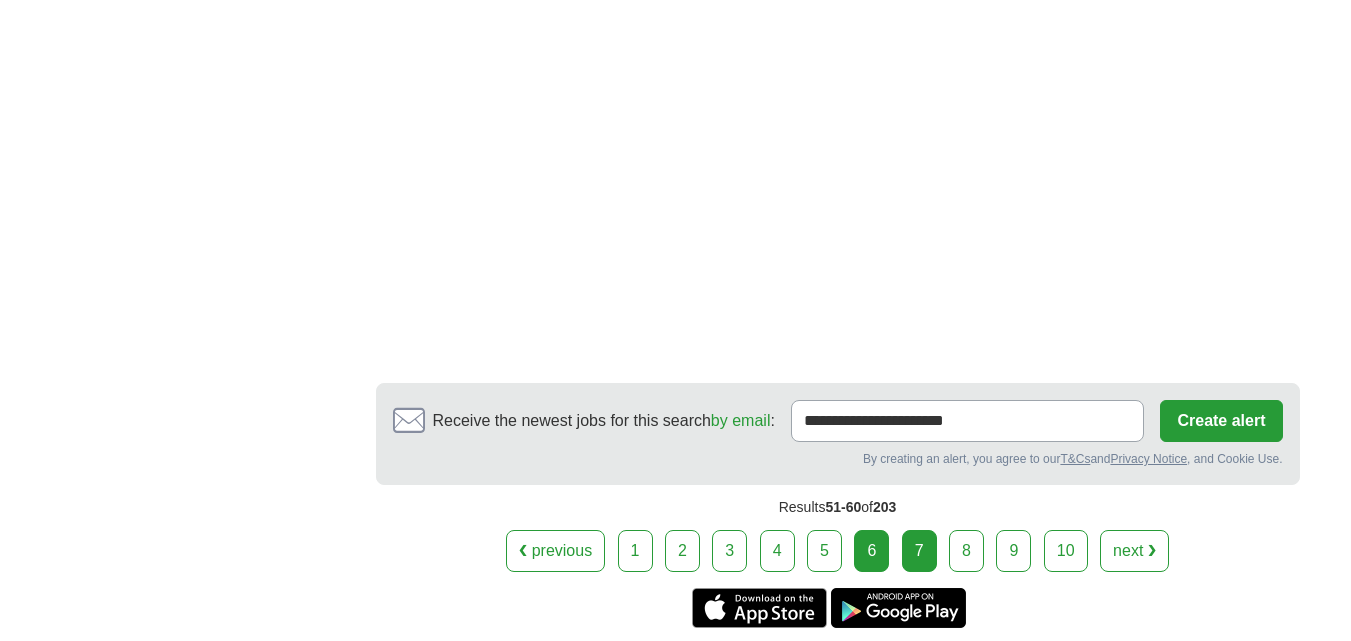 click on "7" at bounding box center (919, 551) 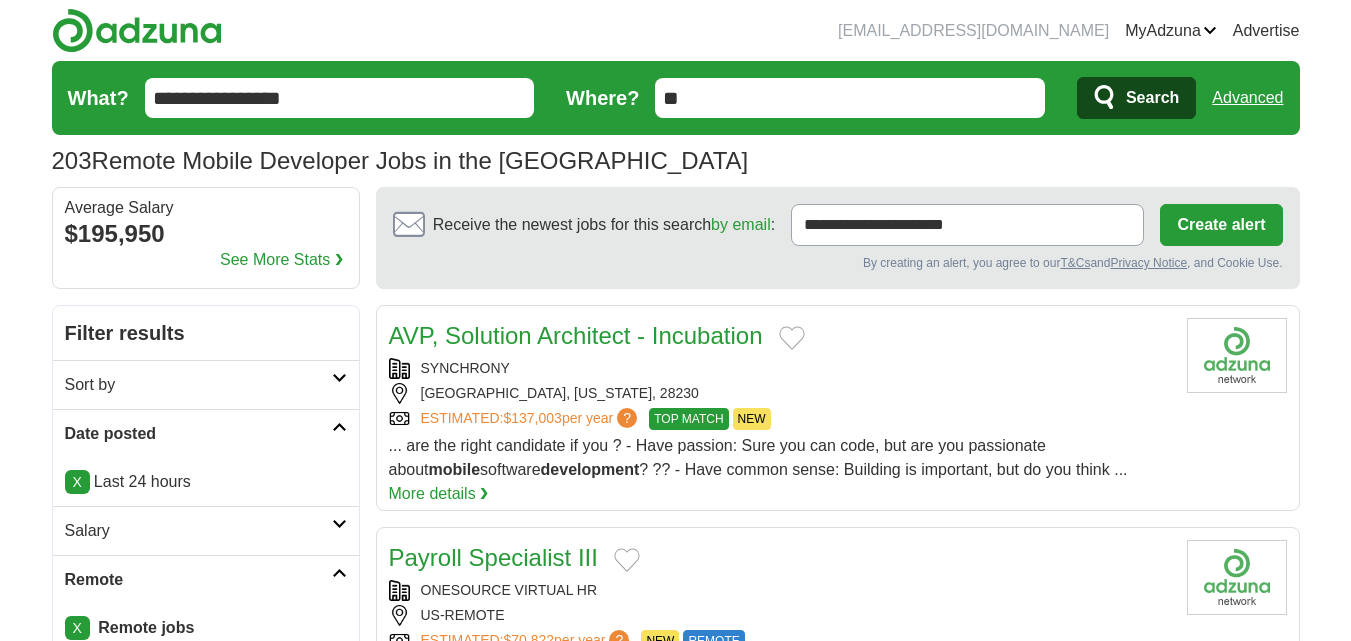 scroll, scrollTop: 0, scrollLeft: 0, axis: both 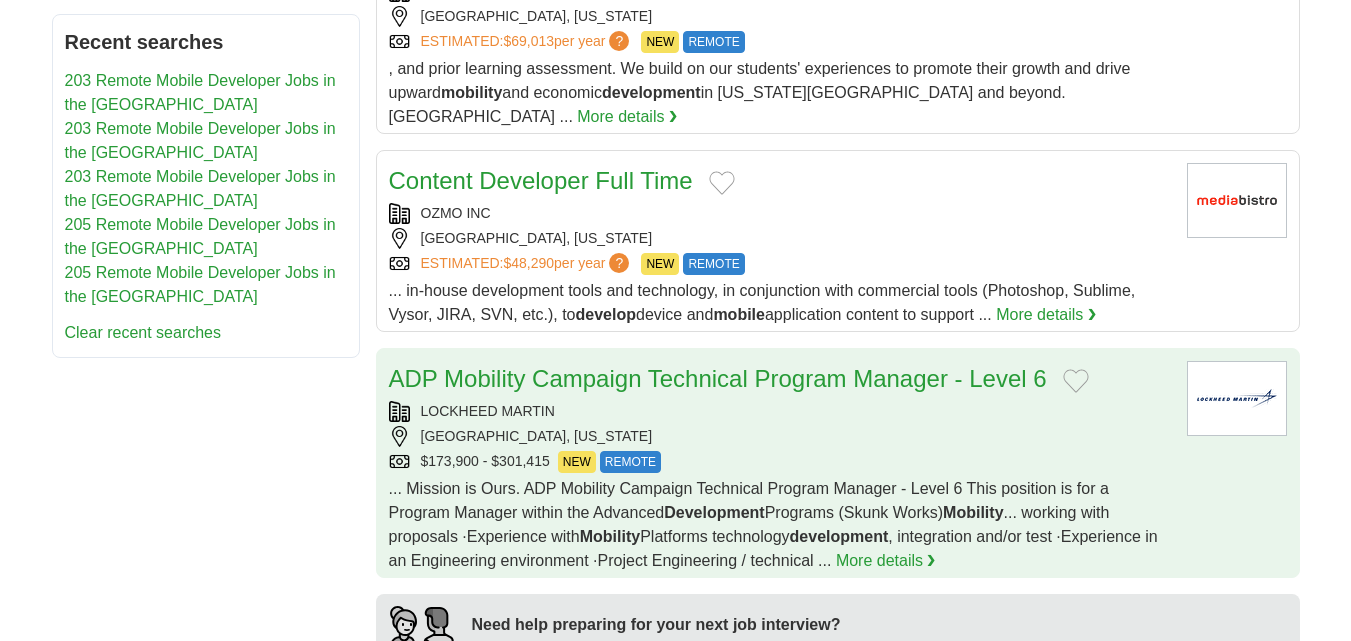 click on "LOCKHEED MARTIN" at bounding box center [780, 411] 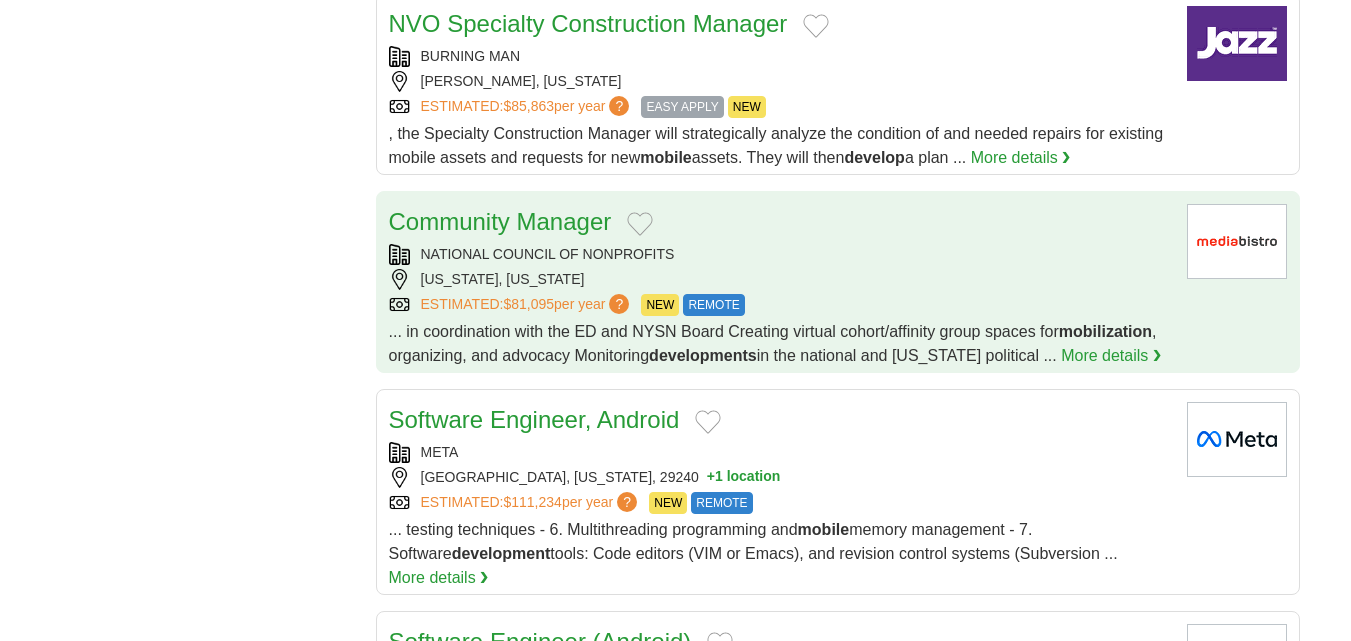 scroll, scrollTop: 1900, scrollLeft: 0, axis: vertical 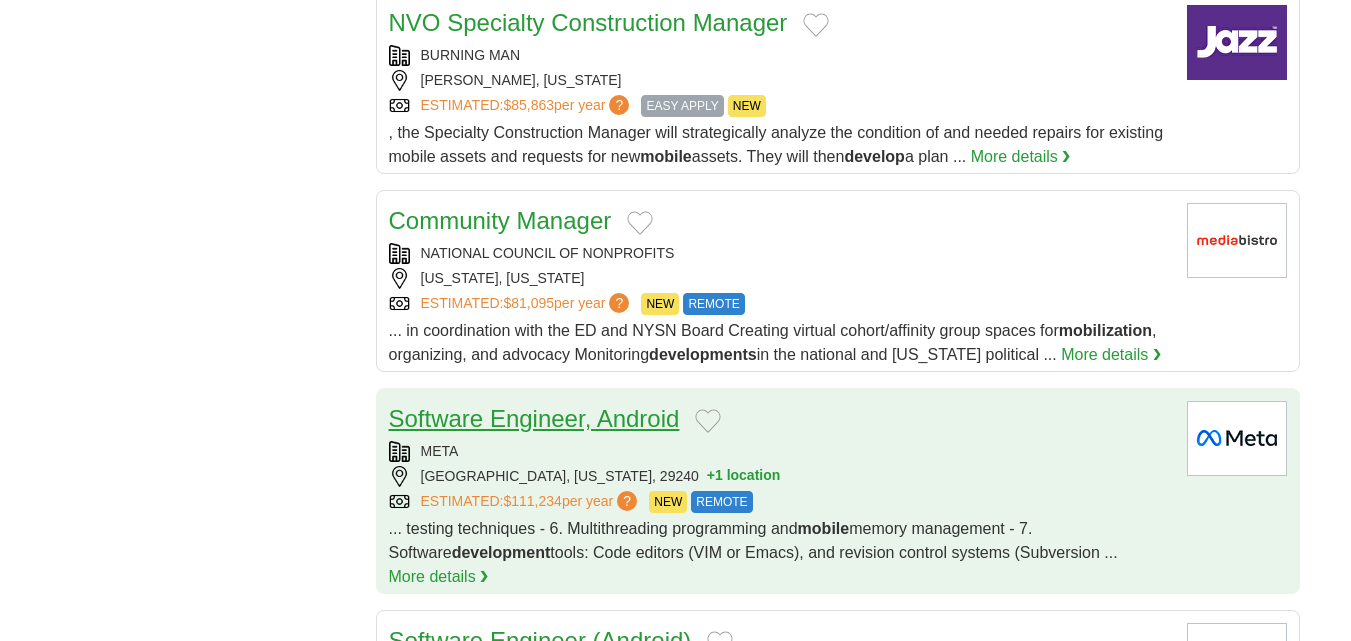 click on "Software Engineer, Android" at bounding box center (534, 418) 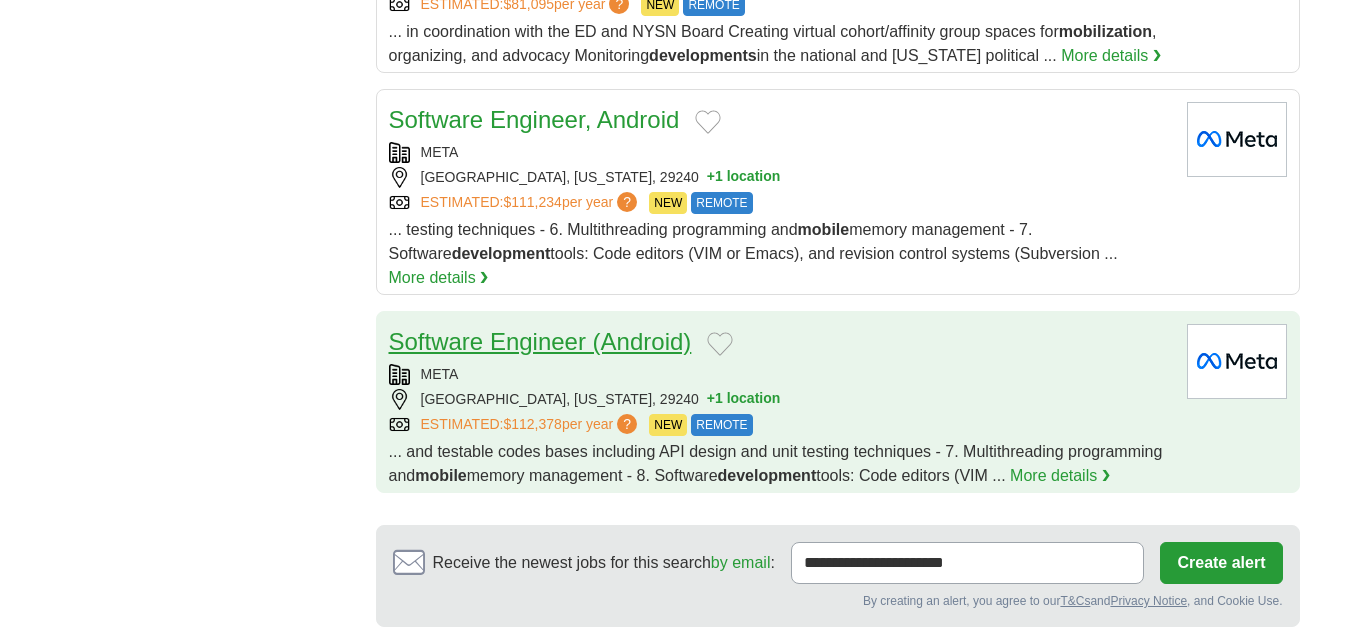 scroll, scrollTop: 2200, scrollLeft: 0, axis: vertical 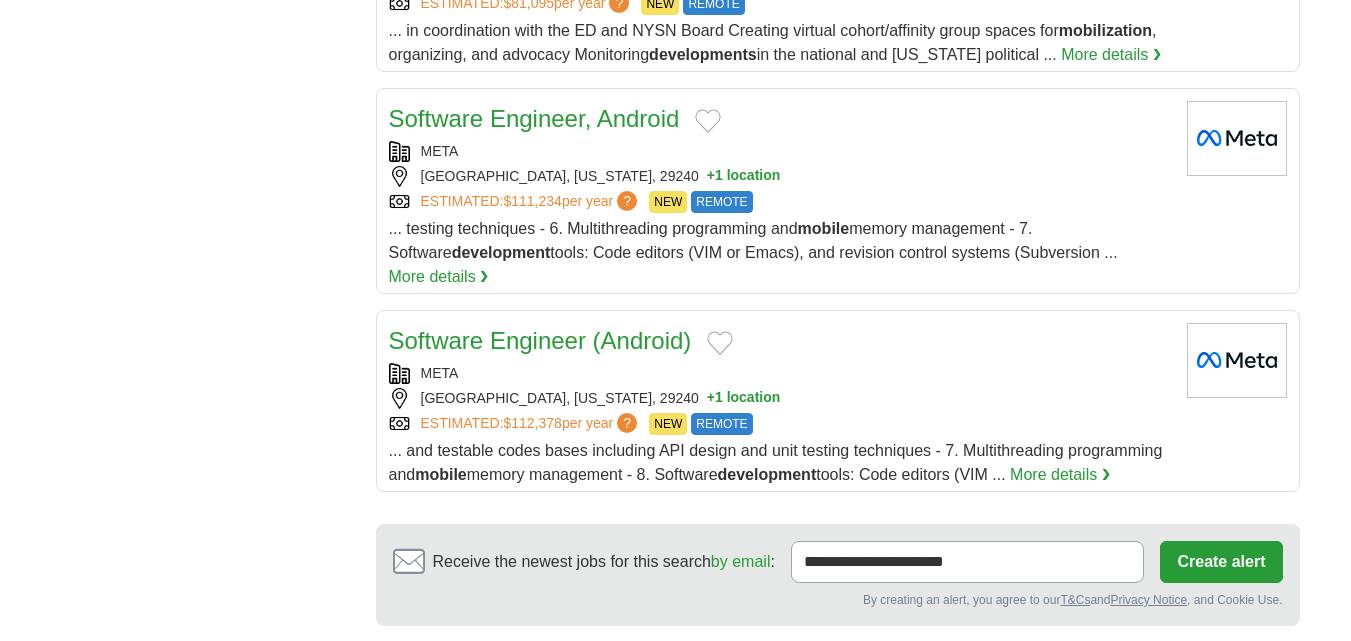 click on "8" at bounding box center [966, 692] 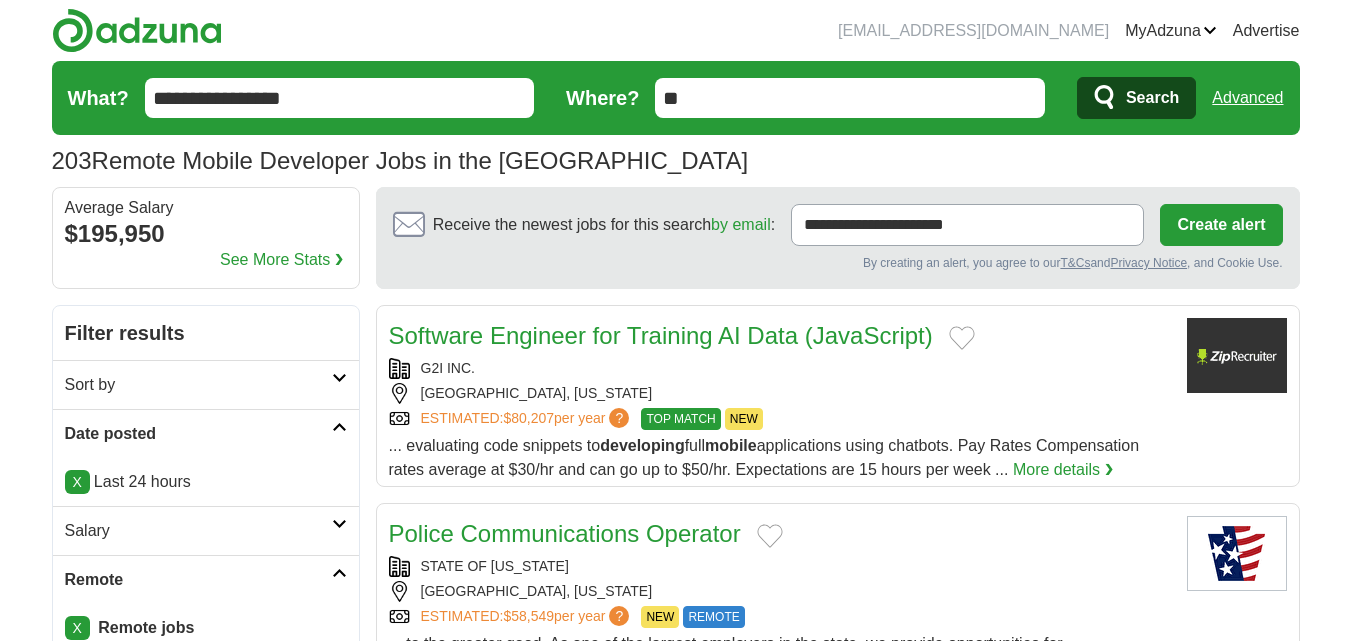 scroll, scrollTop: 0, scrollLeft: 0, axis: both 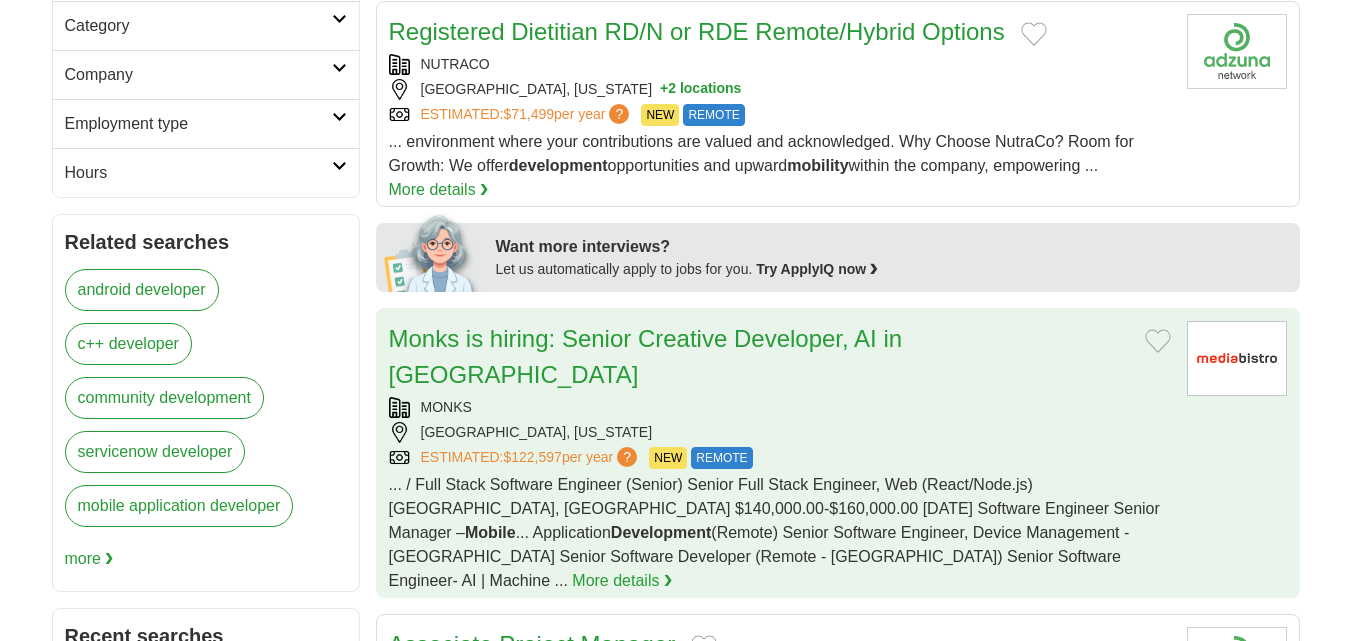 click on "MONKS" at bounding box center [780, 407] 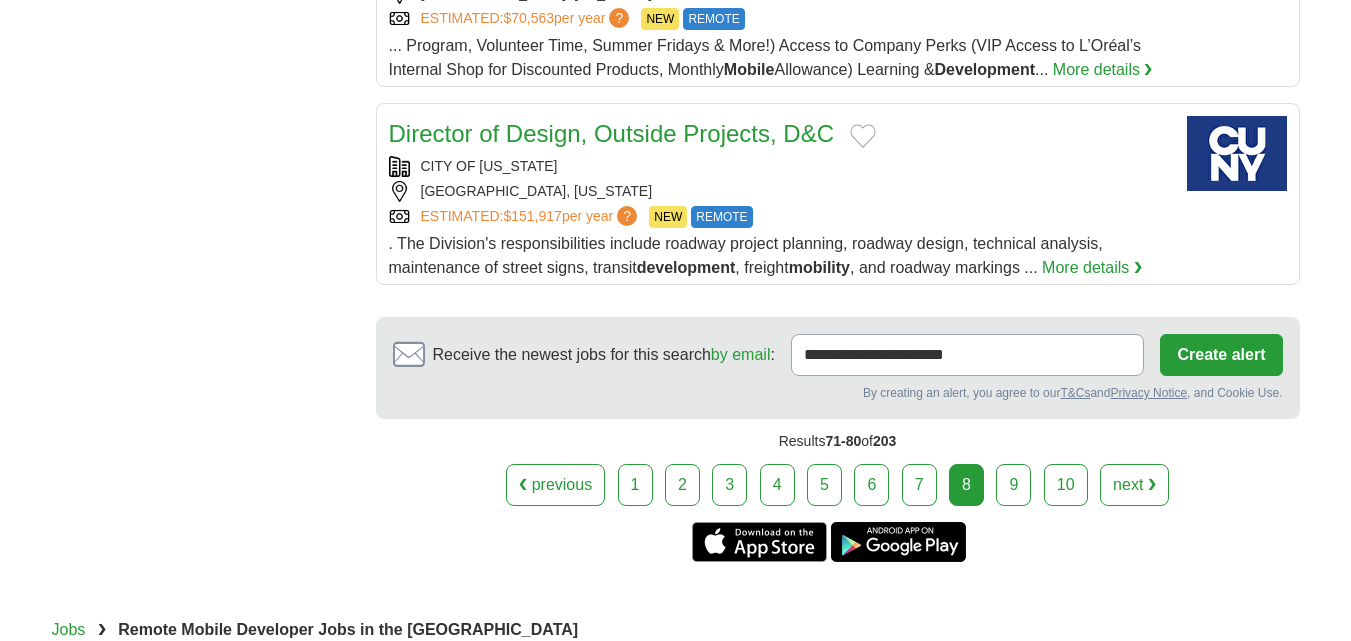 scroll, scrollTop: 2400, scrollLeft: 0, axis: vertical 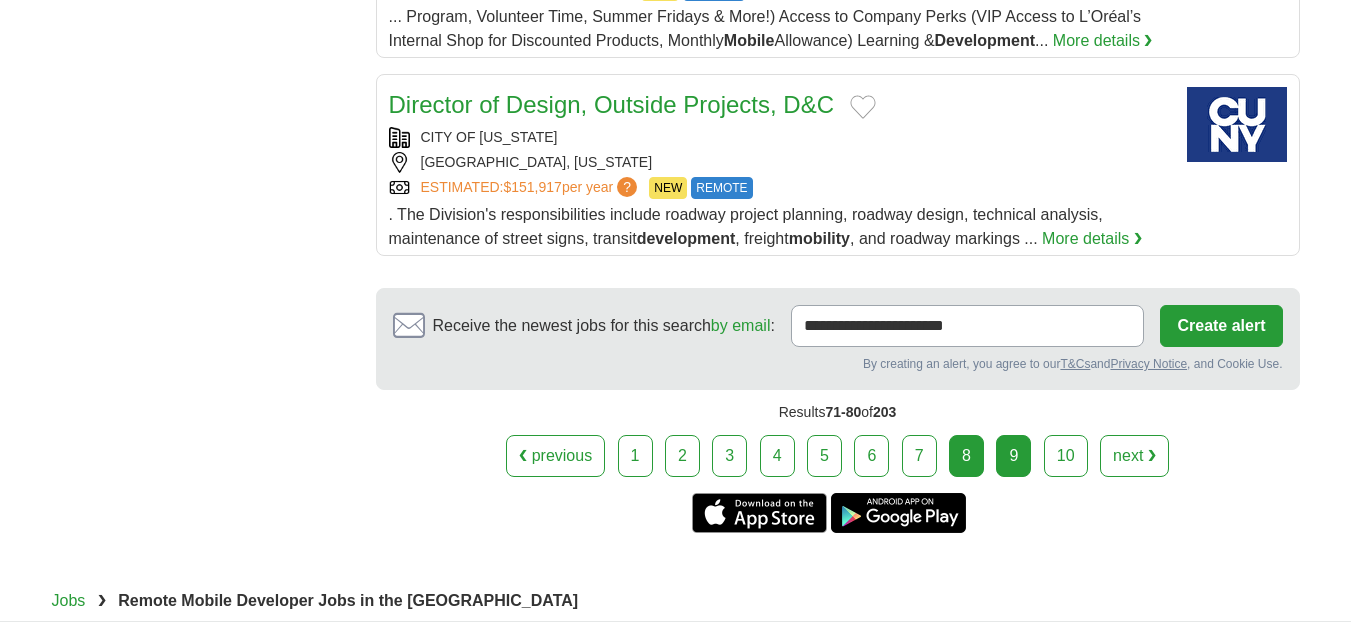 click on "9" at bounding box center [1013, 456] 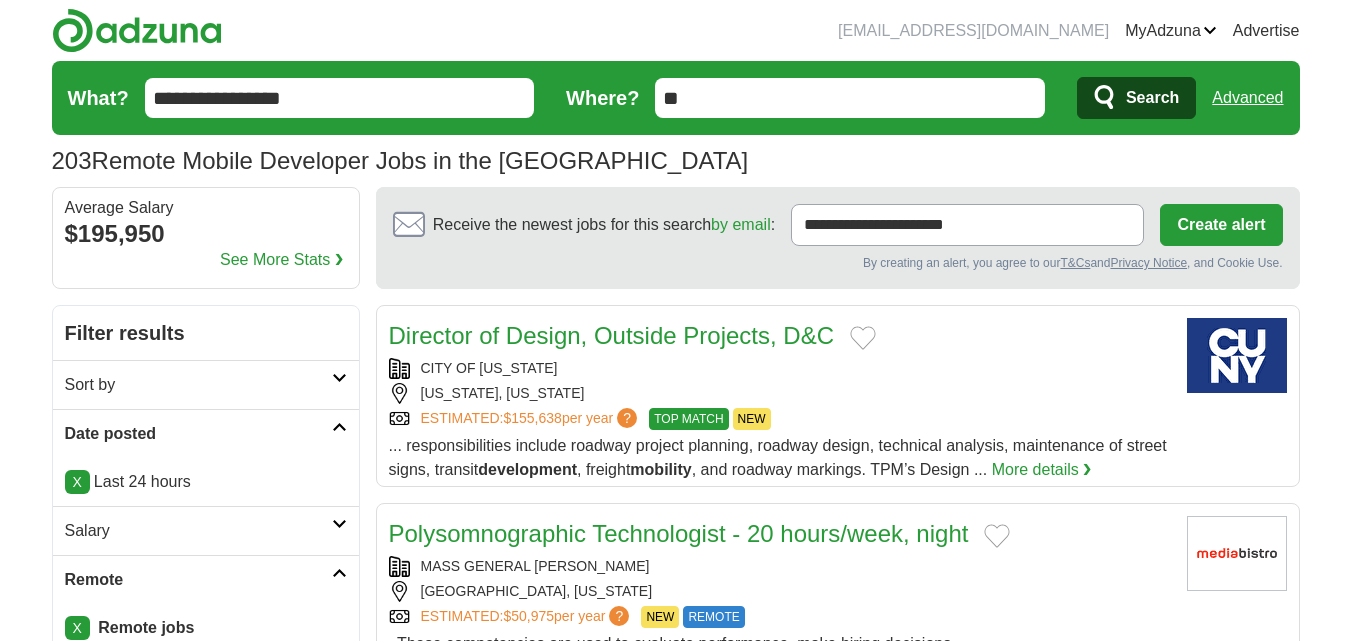 scroll, scrollTop: 100, scrollLeft: 0, axis: vertical 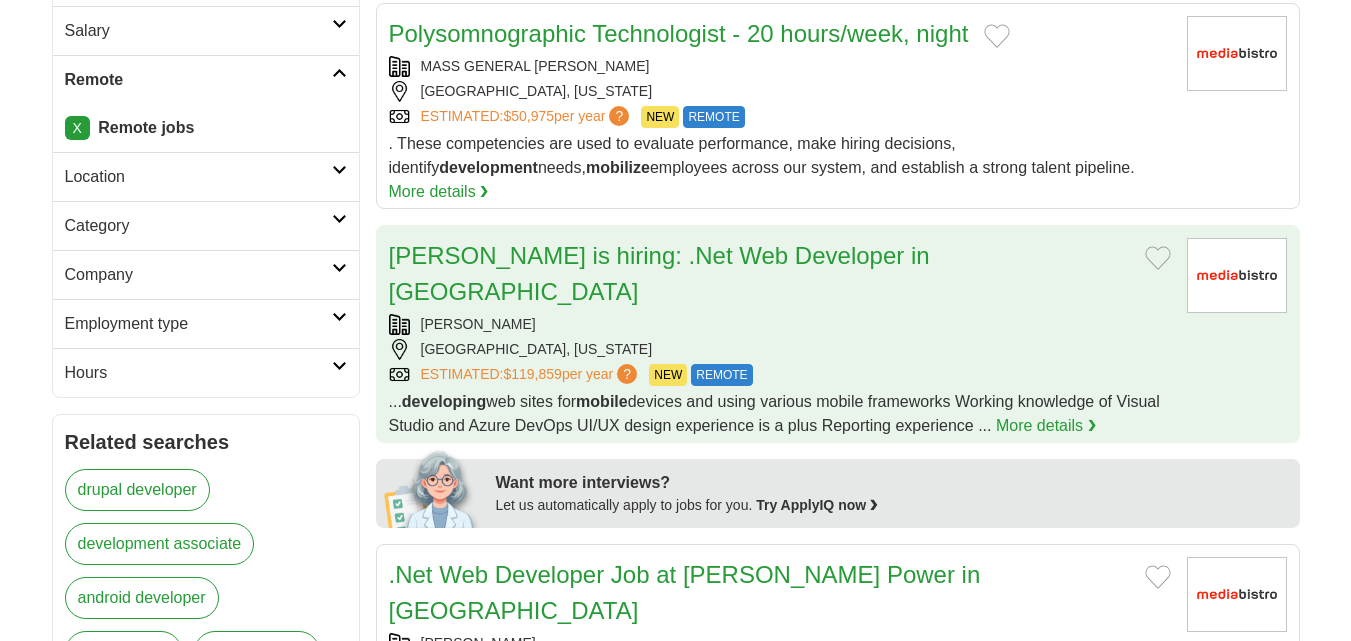 click on "[PERSON_NAME]" at bounding box center (780, 324) 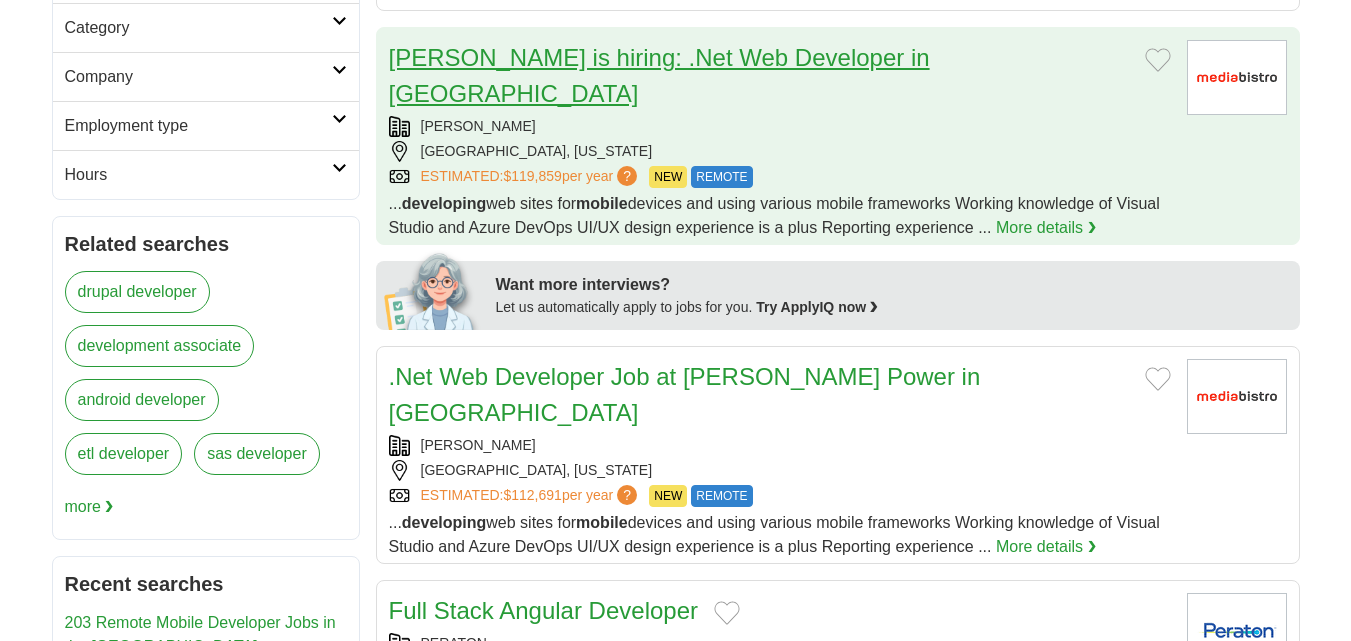 scroll, scrollTop: 700, scrollLeft: 0, axis: vertical 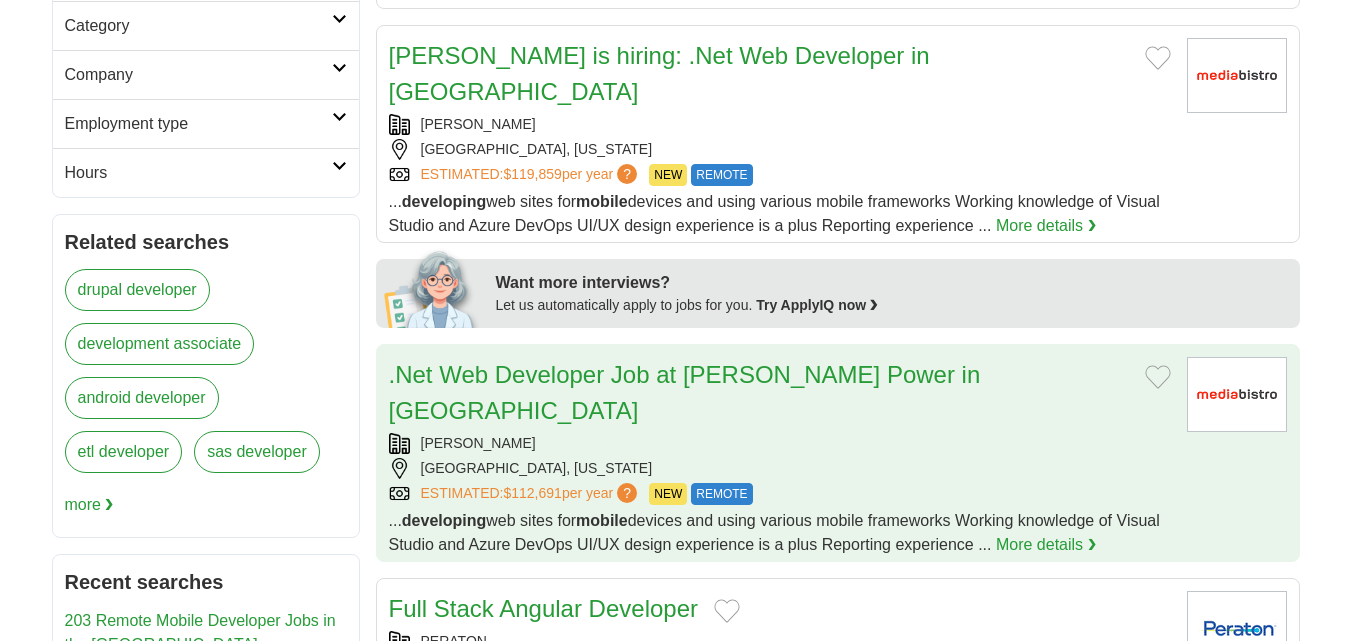 click on "[PERSON_NAME]" at bounding box center [780, 443] 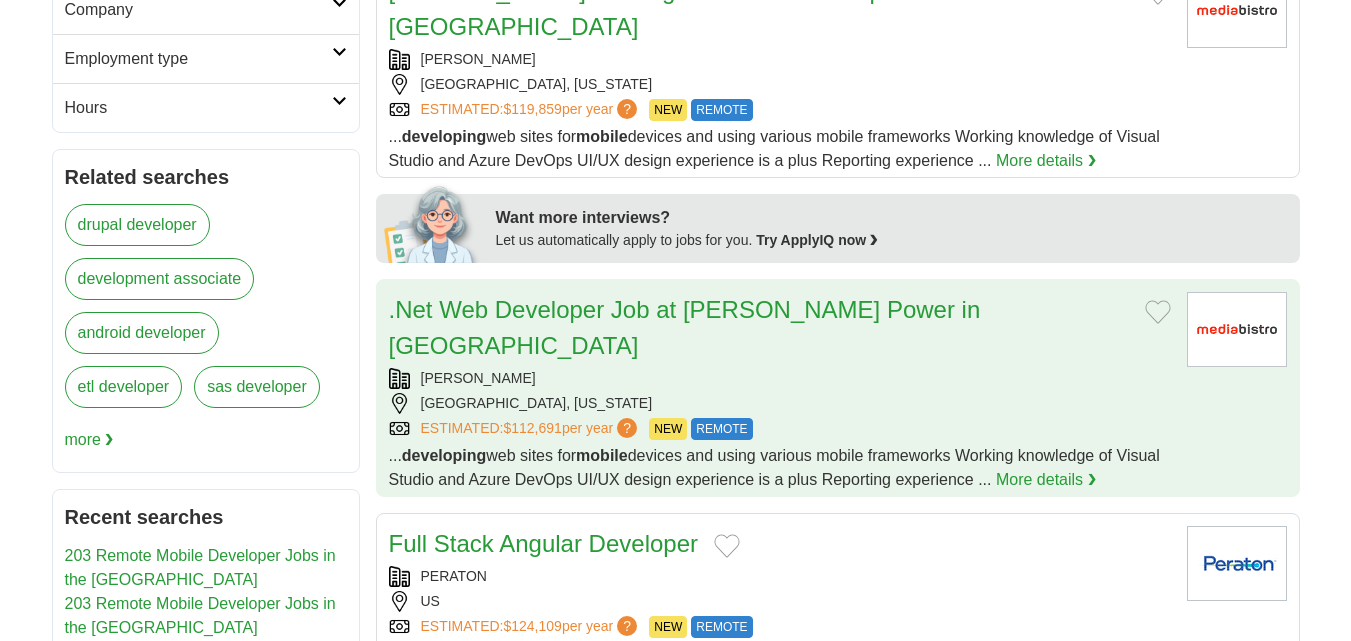scroll, scrollTop: 800, scrollLeft: 0, axis: vertical 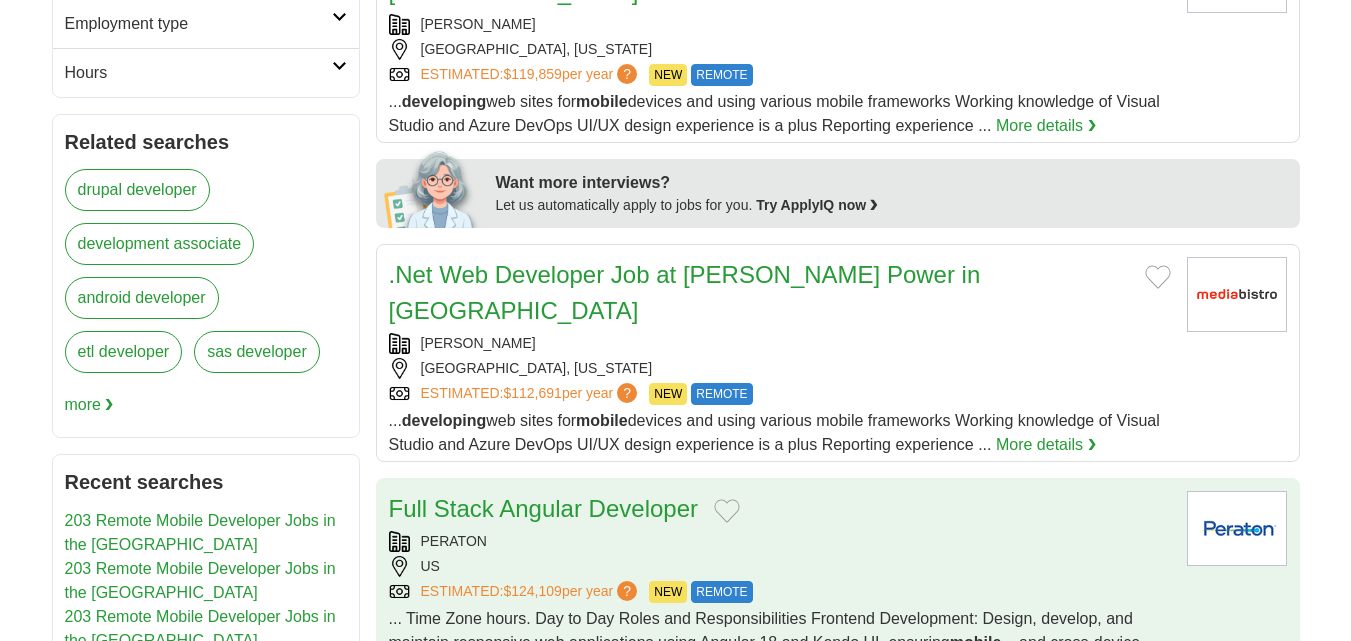 click on "Full Stack Angular Developer" at bounding box center (780, 509) 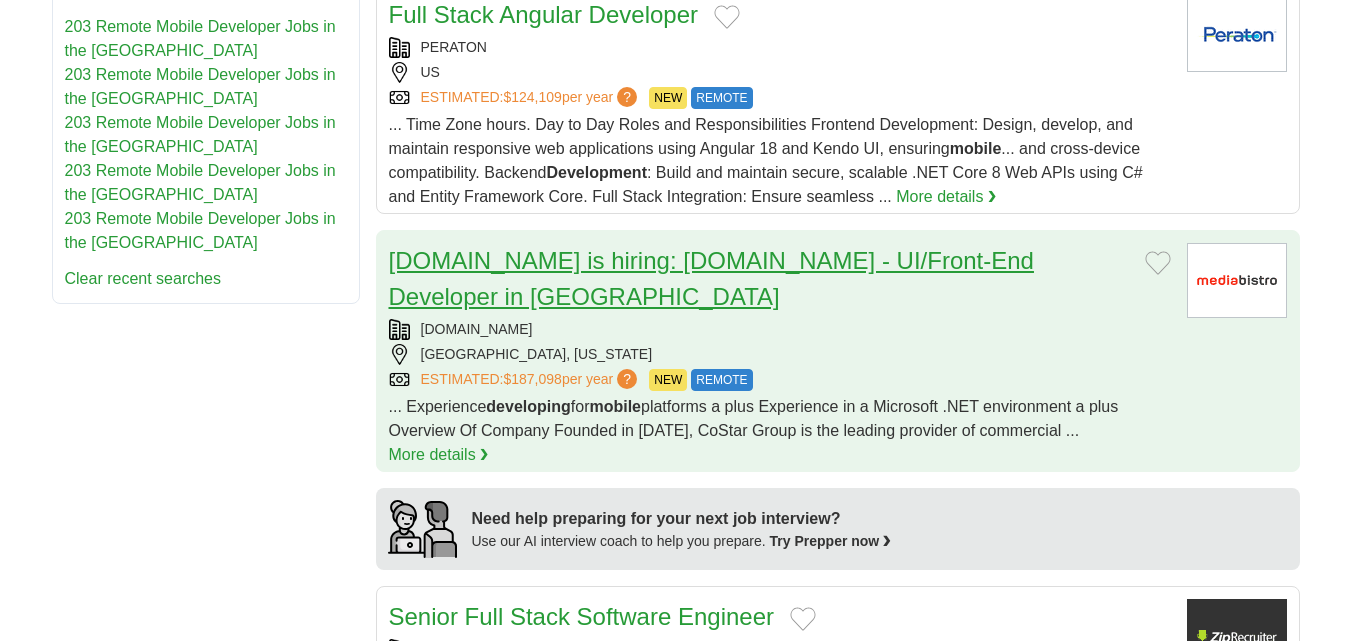 scroll, scrollTop: 1300, scrollLeft: 0, axis: vertical 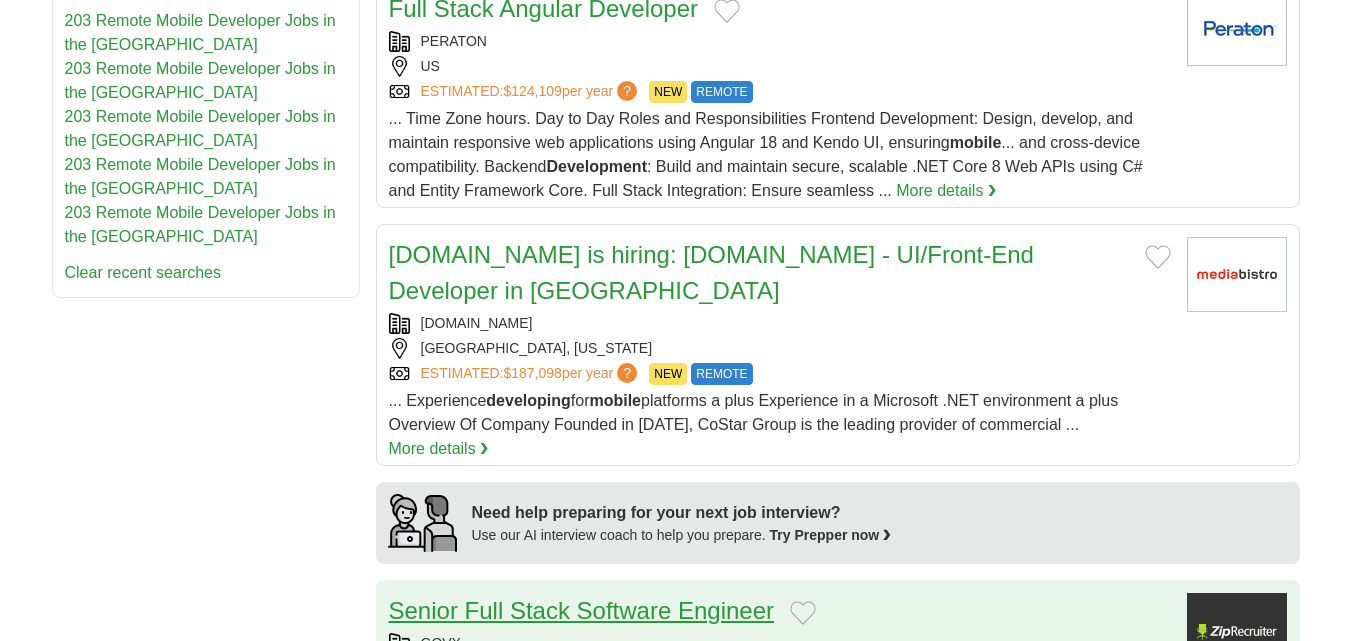 click on "Senior Full Stack Software Engineer" at bounding box center [582, 610] 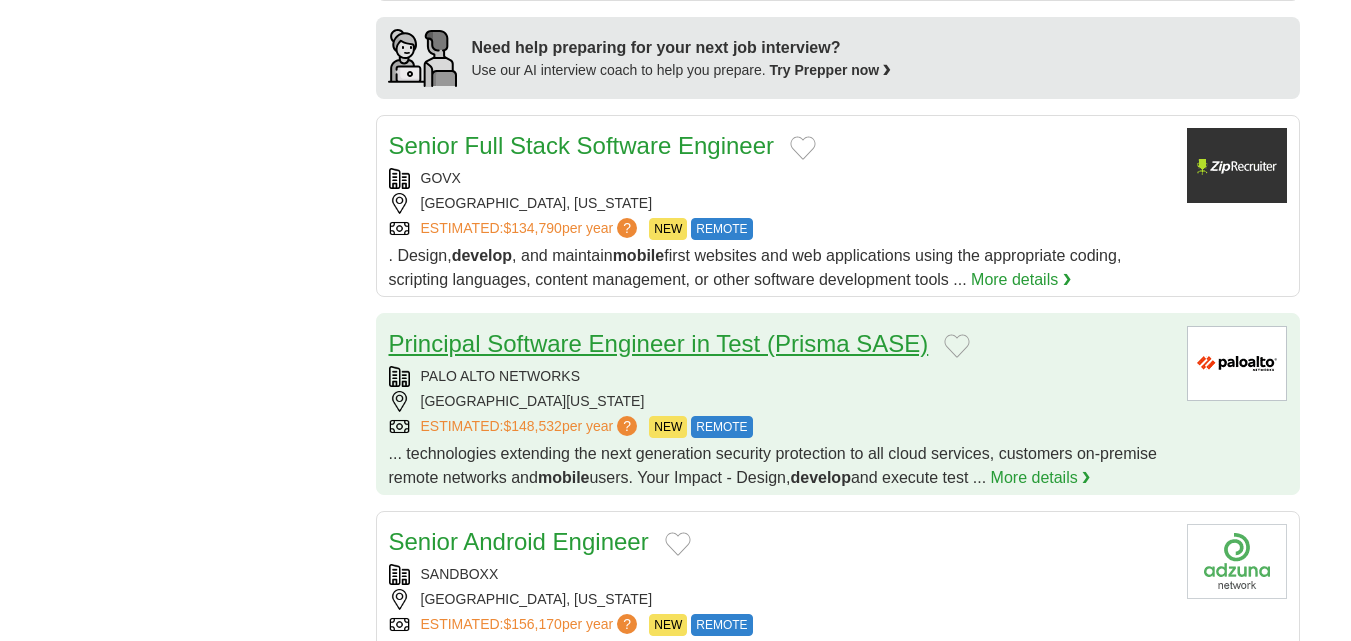 scroll, scrollTop: 1800, scrollLeft: 0, axis: vertical 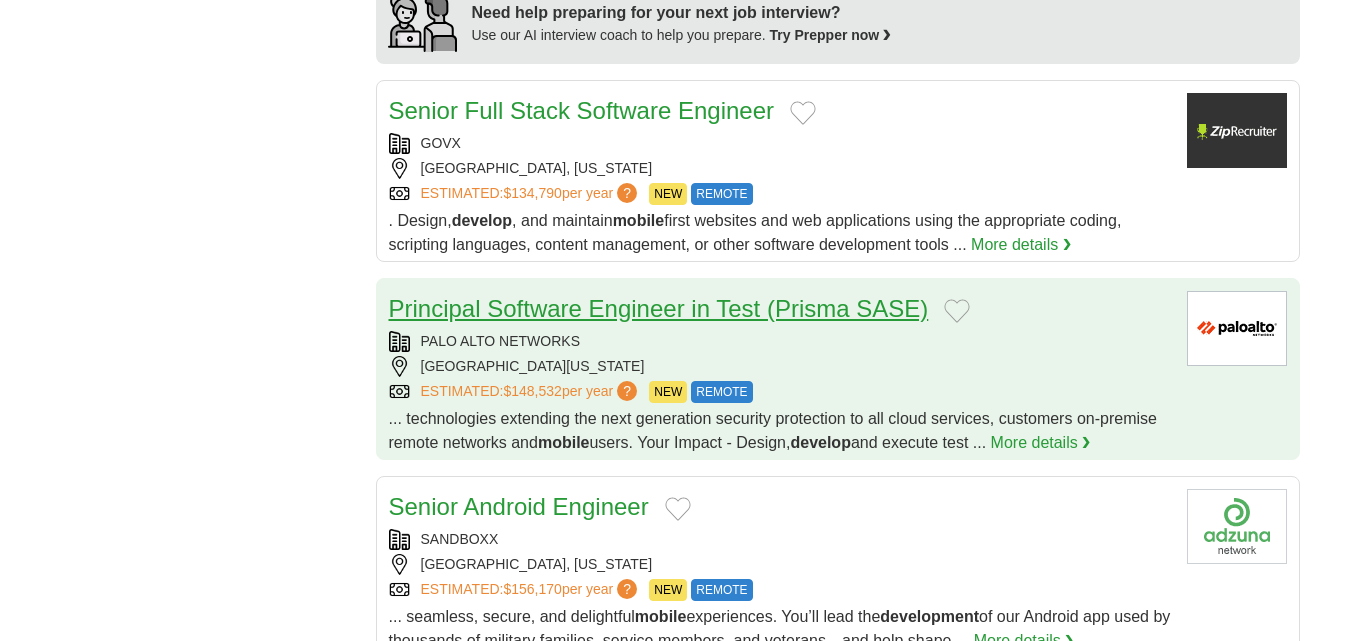 click on "Senior Android Engineer" at bounding box center [780, 507] 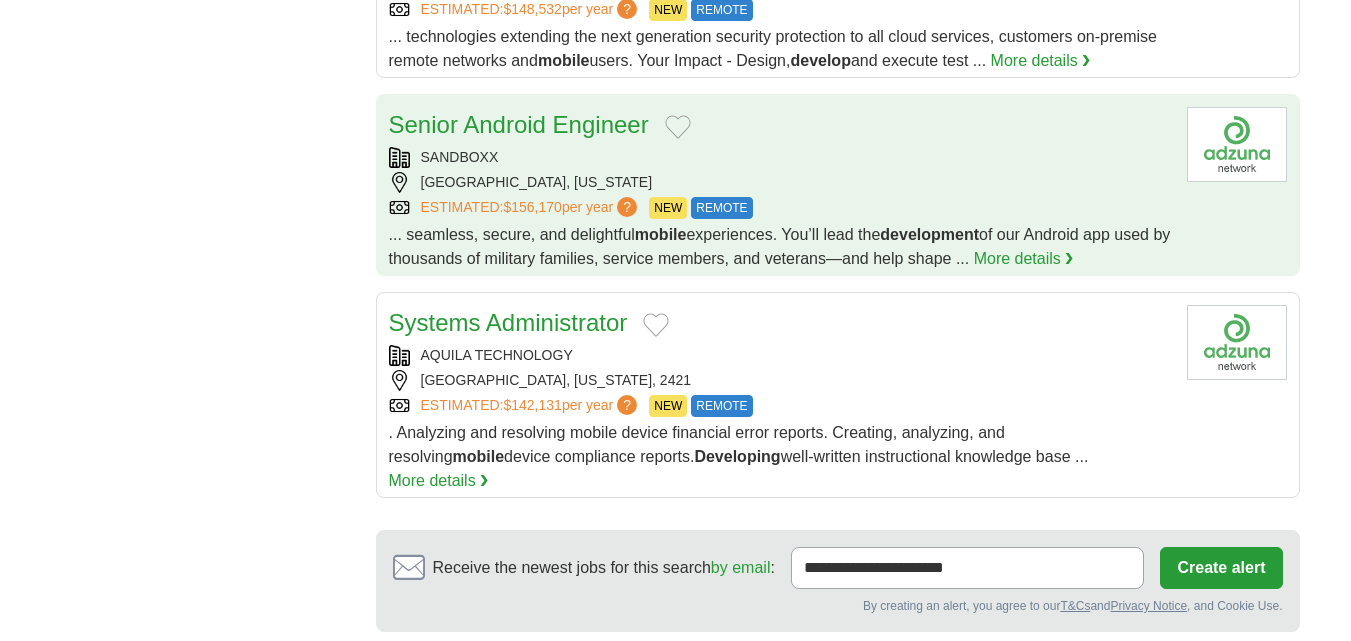 scroll, scrollTop: 2200, scrollLeft: 0, axis: vertical 